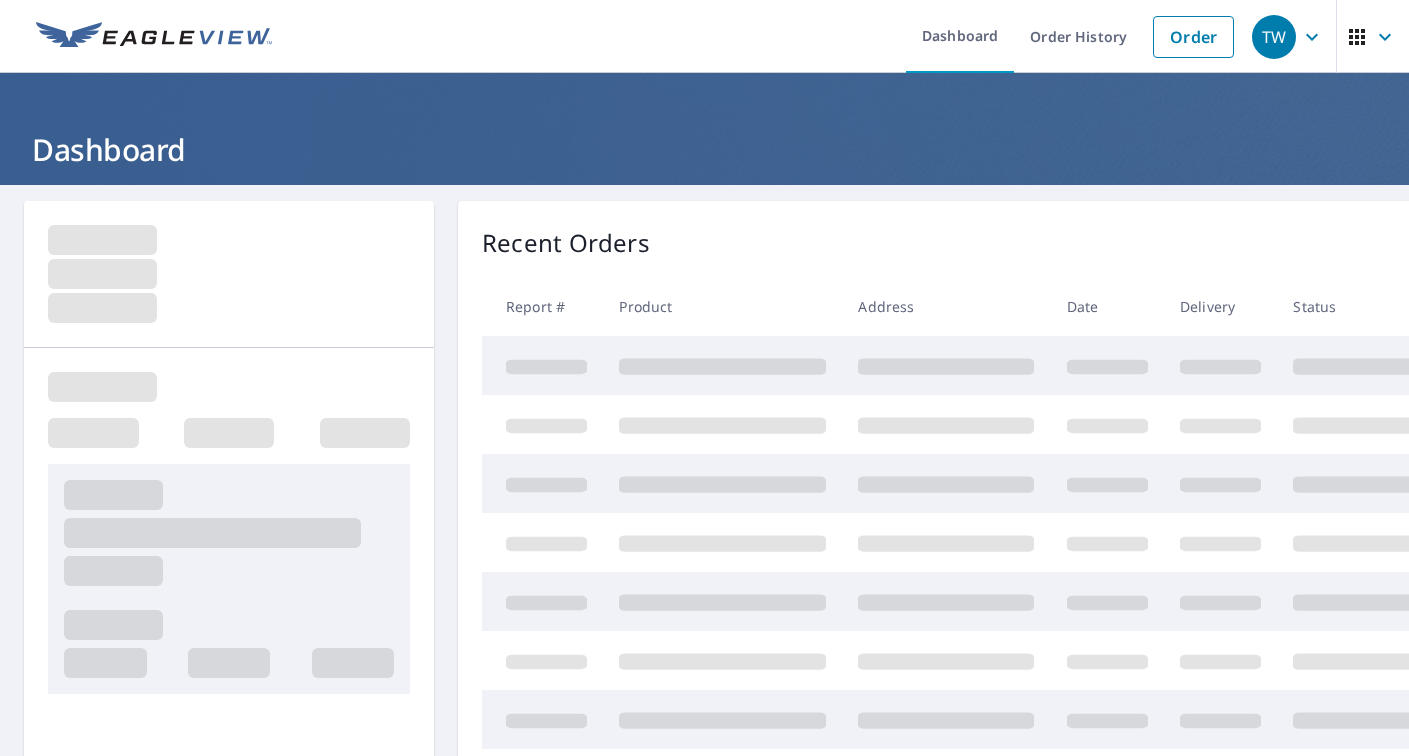 scroll, scrollTop: 0, scrollLeft: 0, axis: both 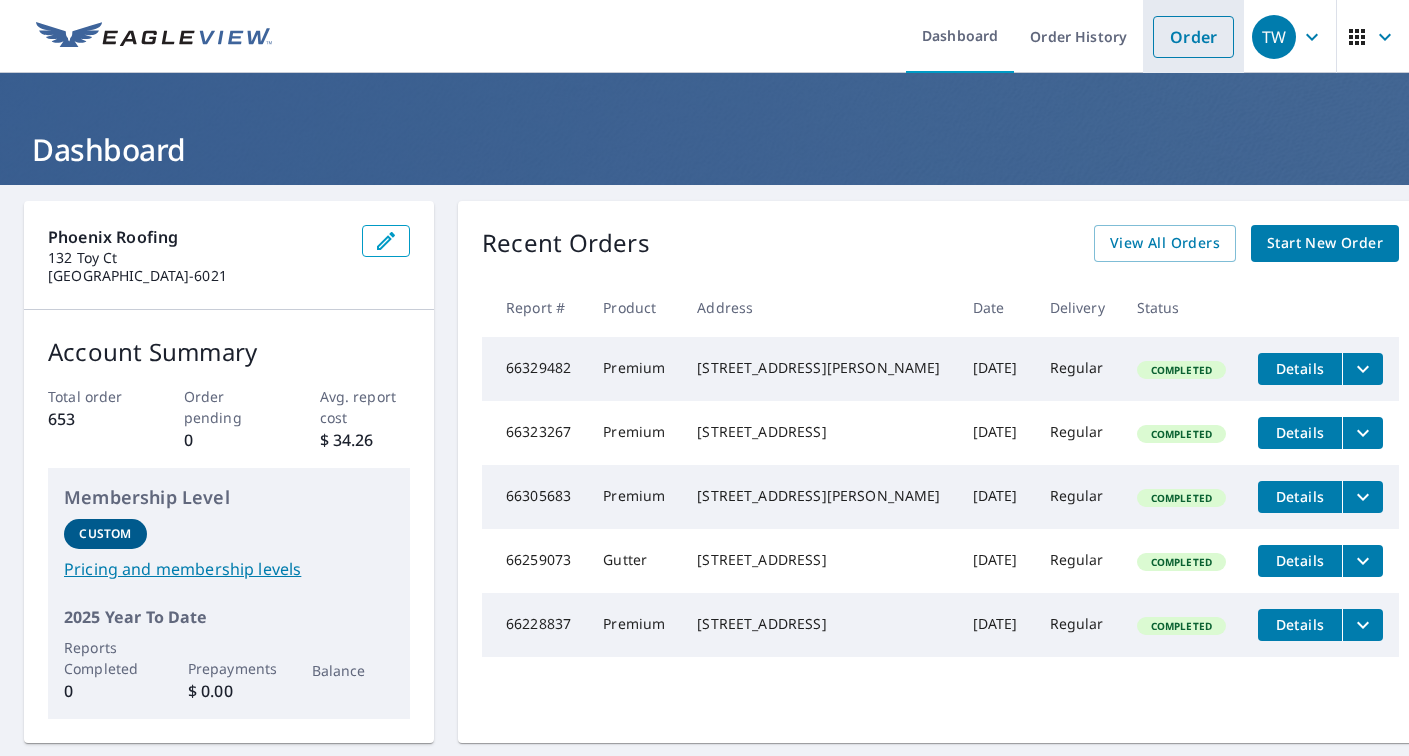 click on "Order" at bounding box center [1193, 37] 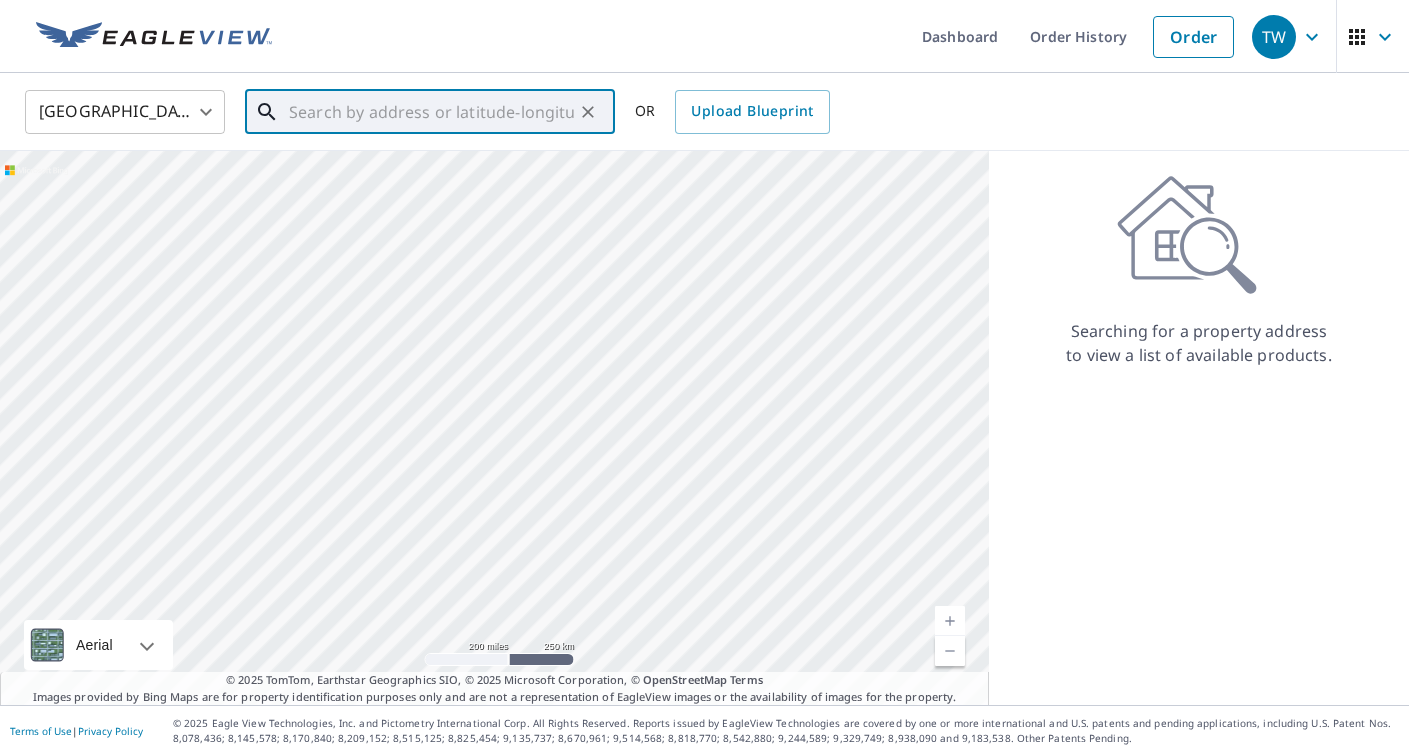 click at bounding box center (431, 112) 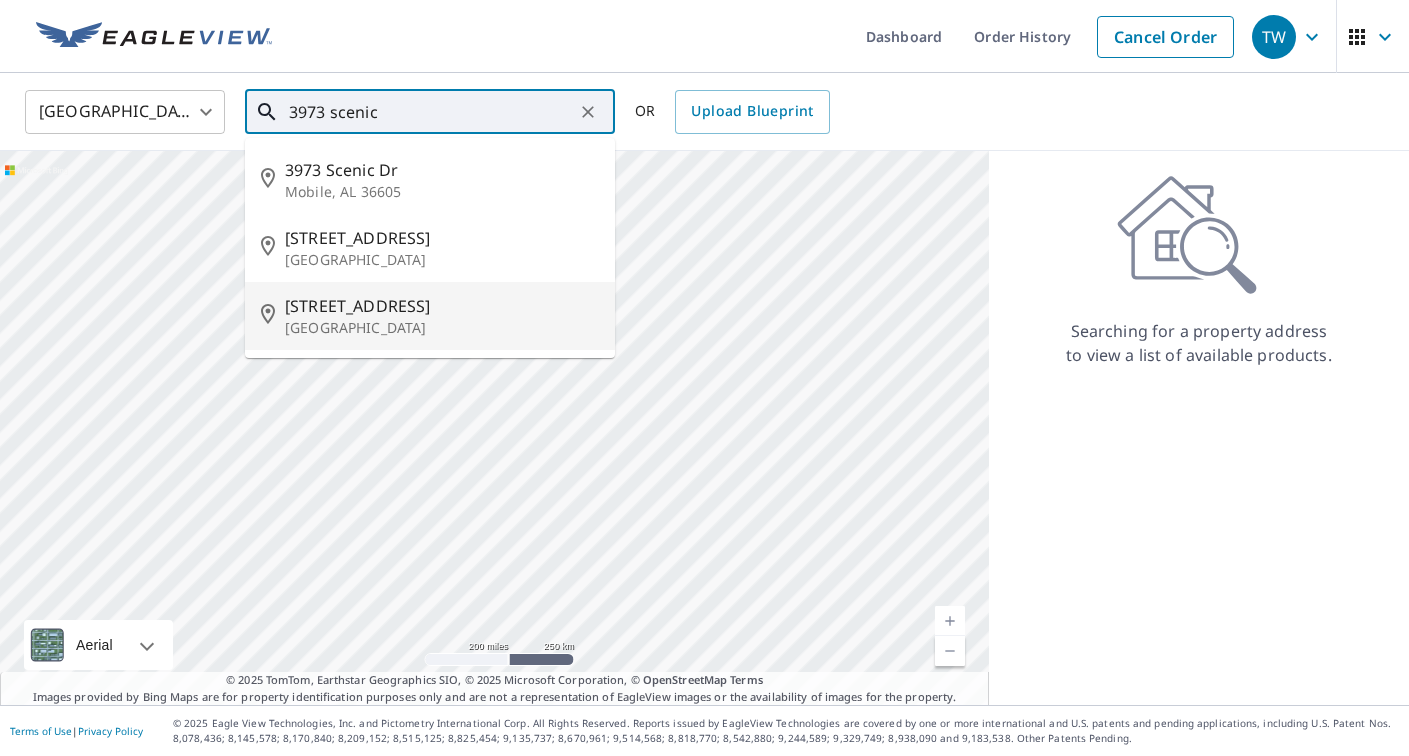 click on "[STREET_ADDRESS]" at bounding box center [442, 306] 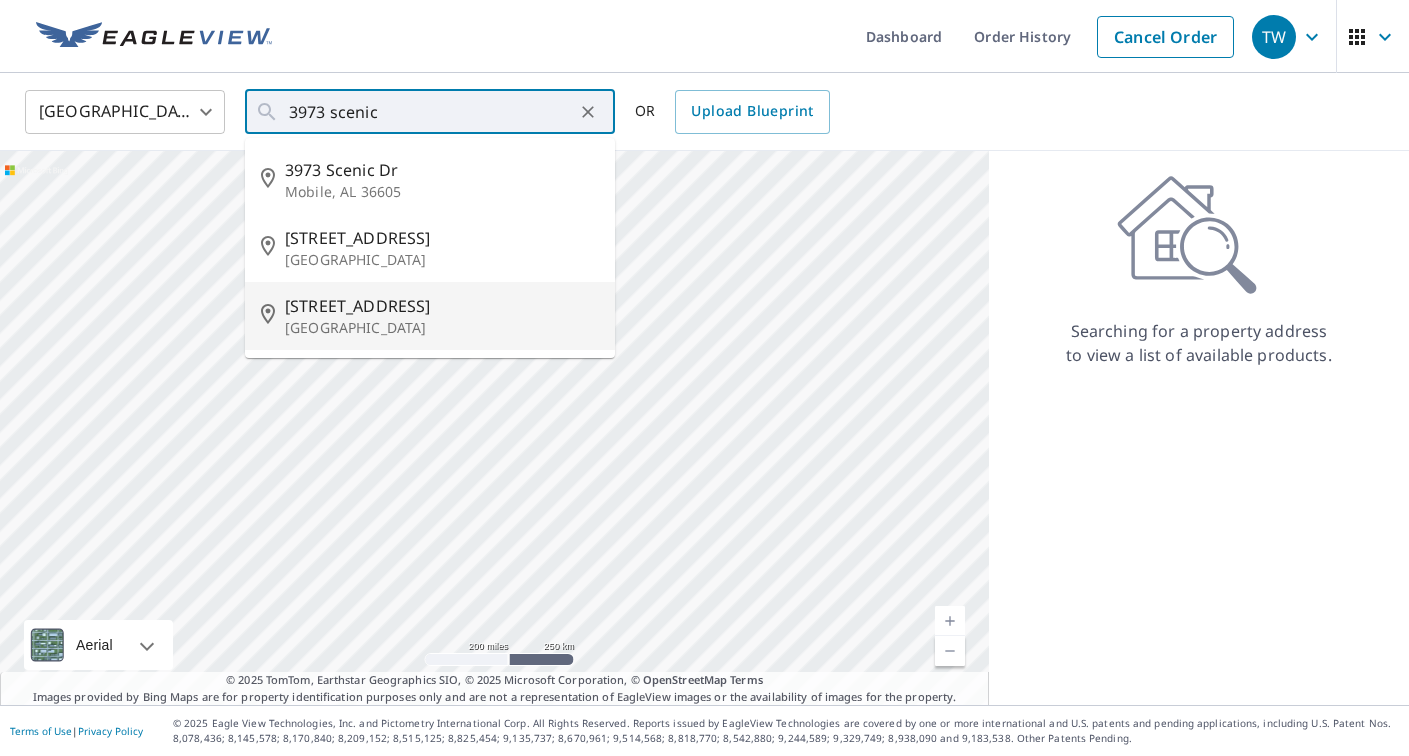 type on "[STREET_ADDRESS]" 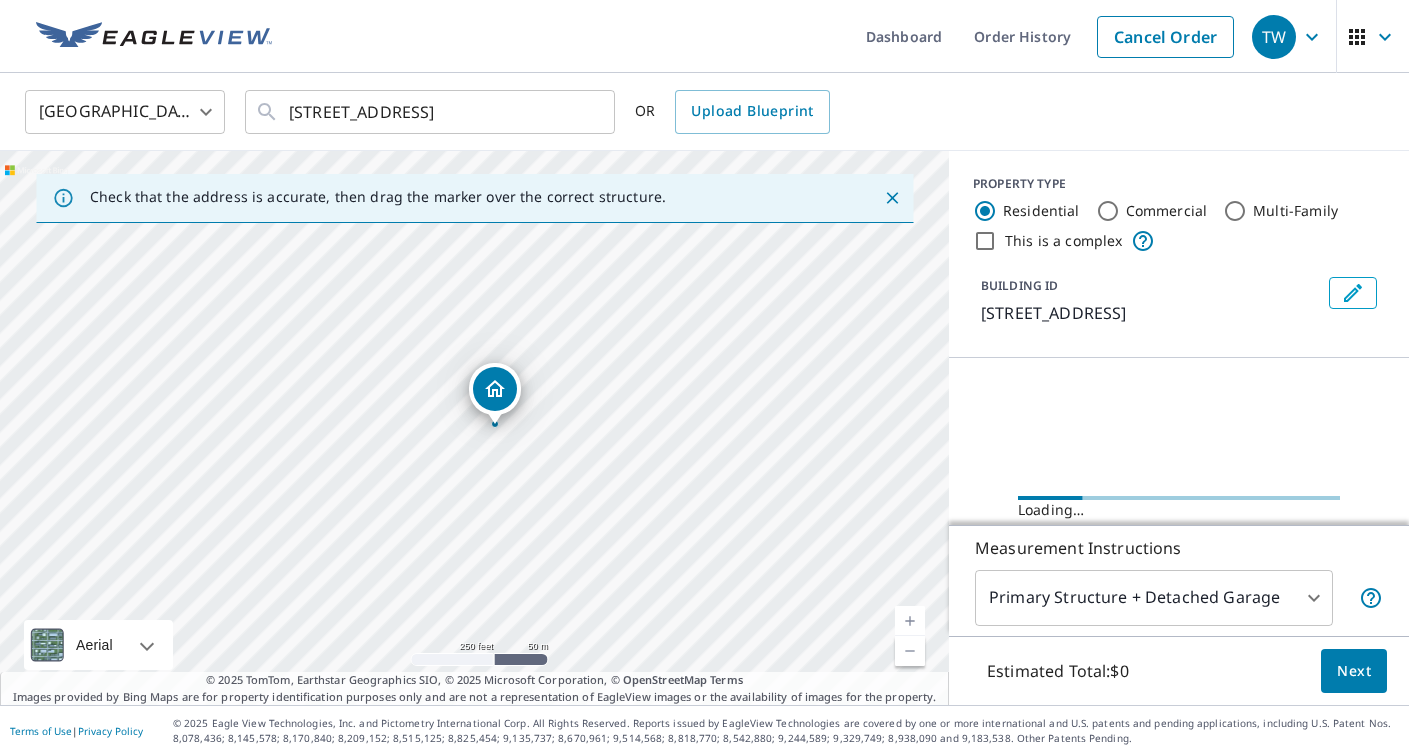 click at bounding box center [910, 621] 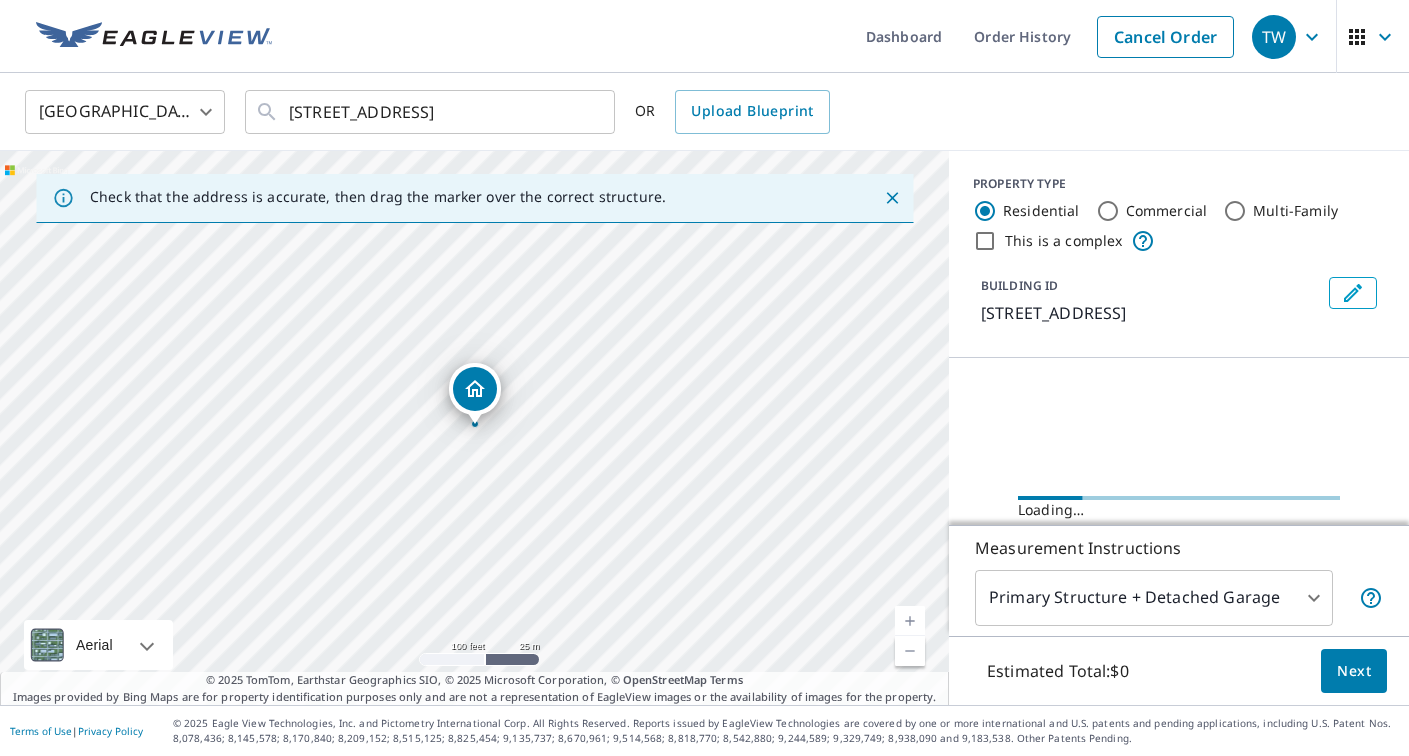 click at bounding box center [910, 621] 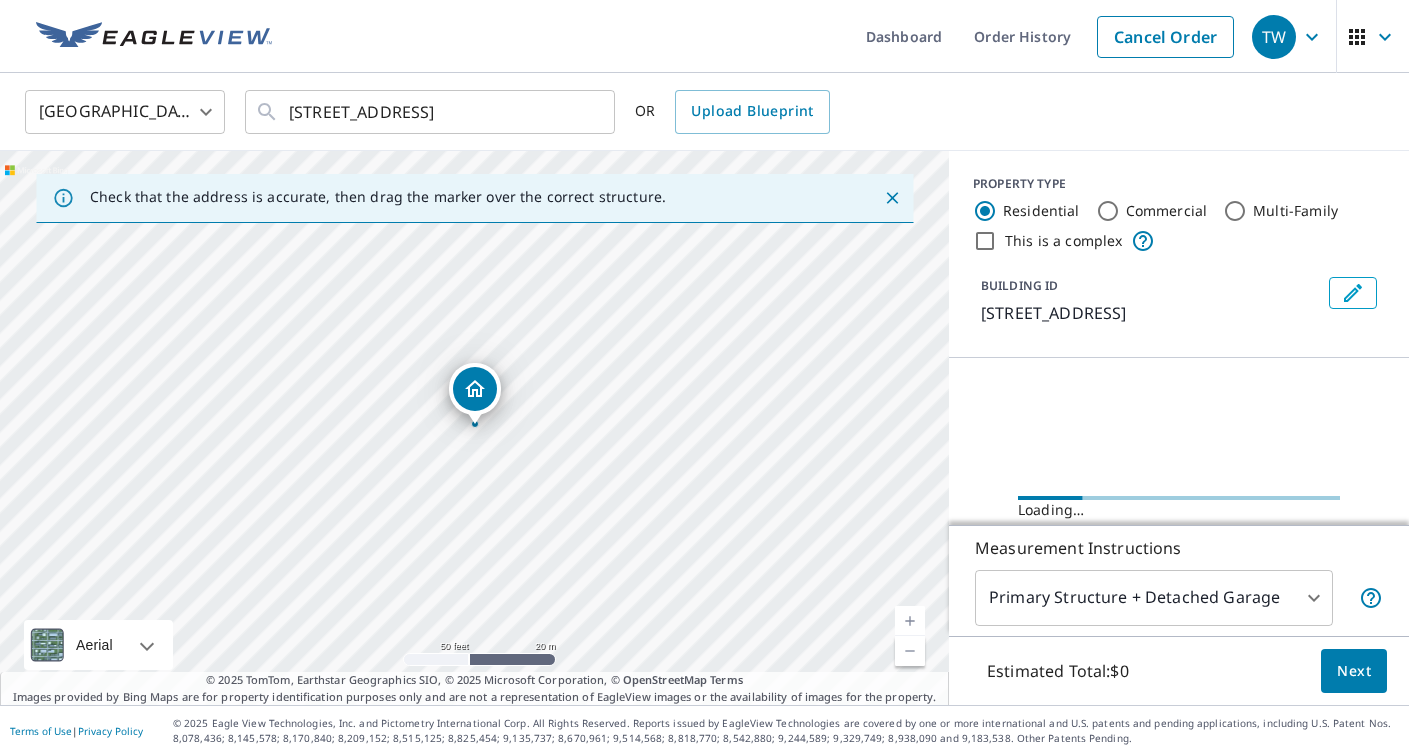 click at bounding box center (910, 621) 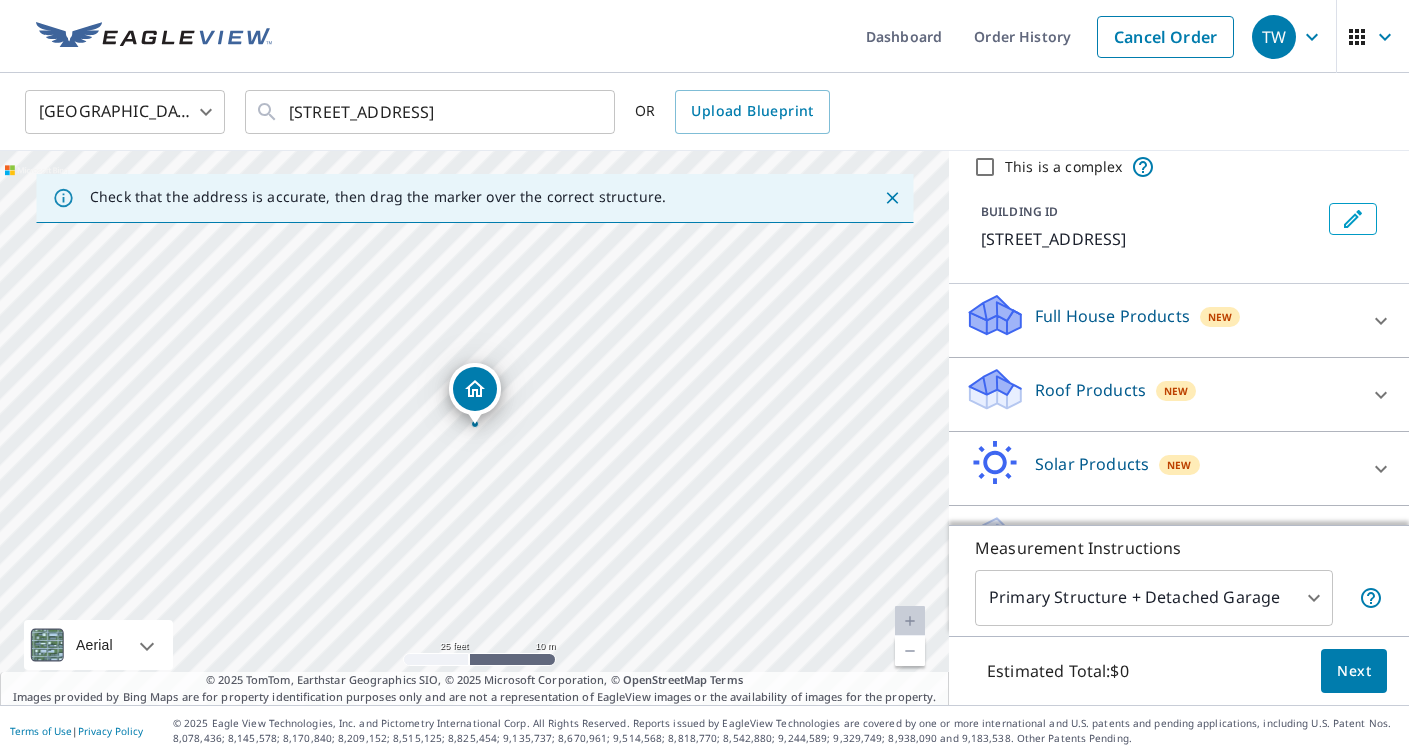scroll, scrollTop: 76, scrollLeft: 0, axis: vertical 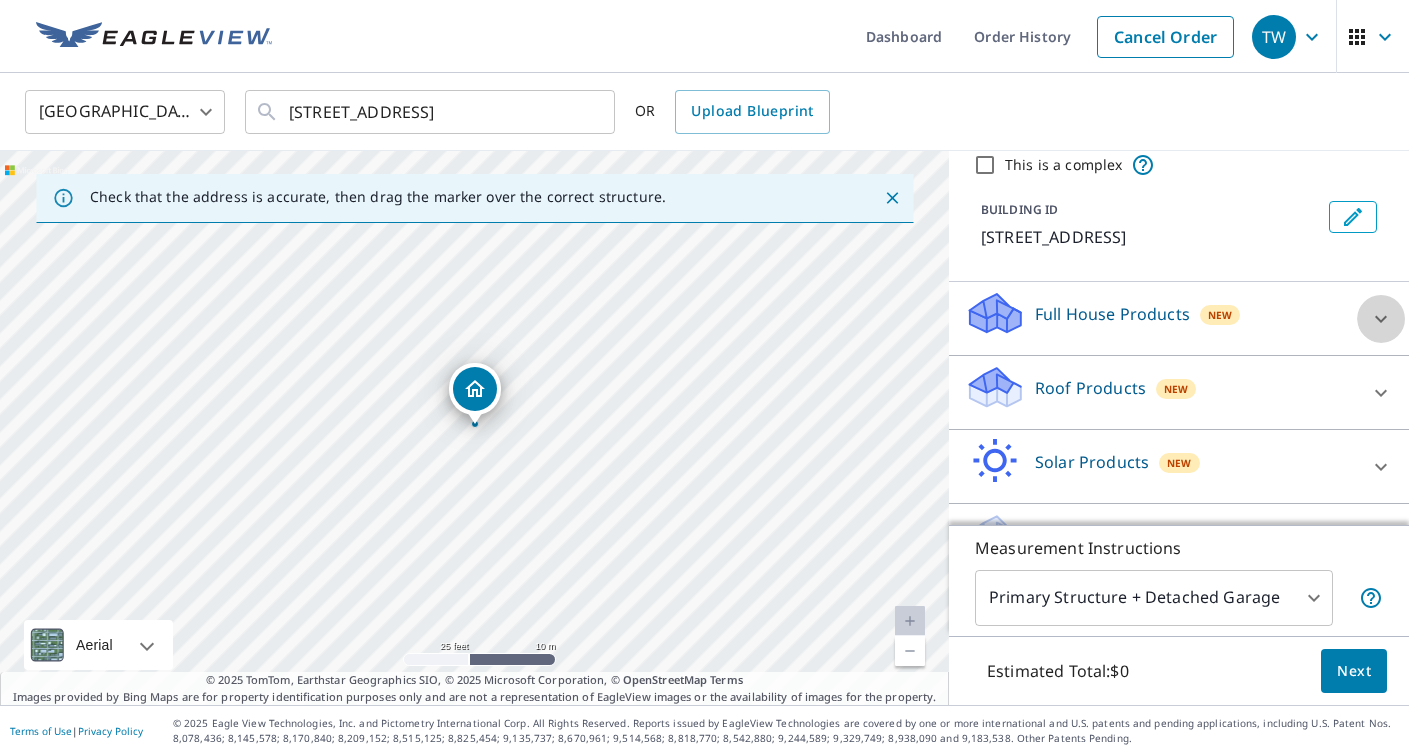 click 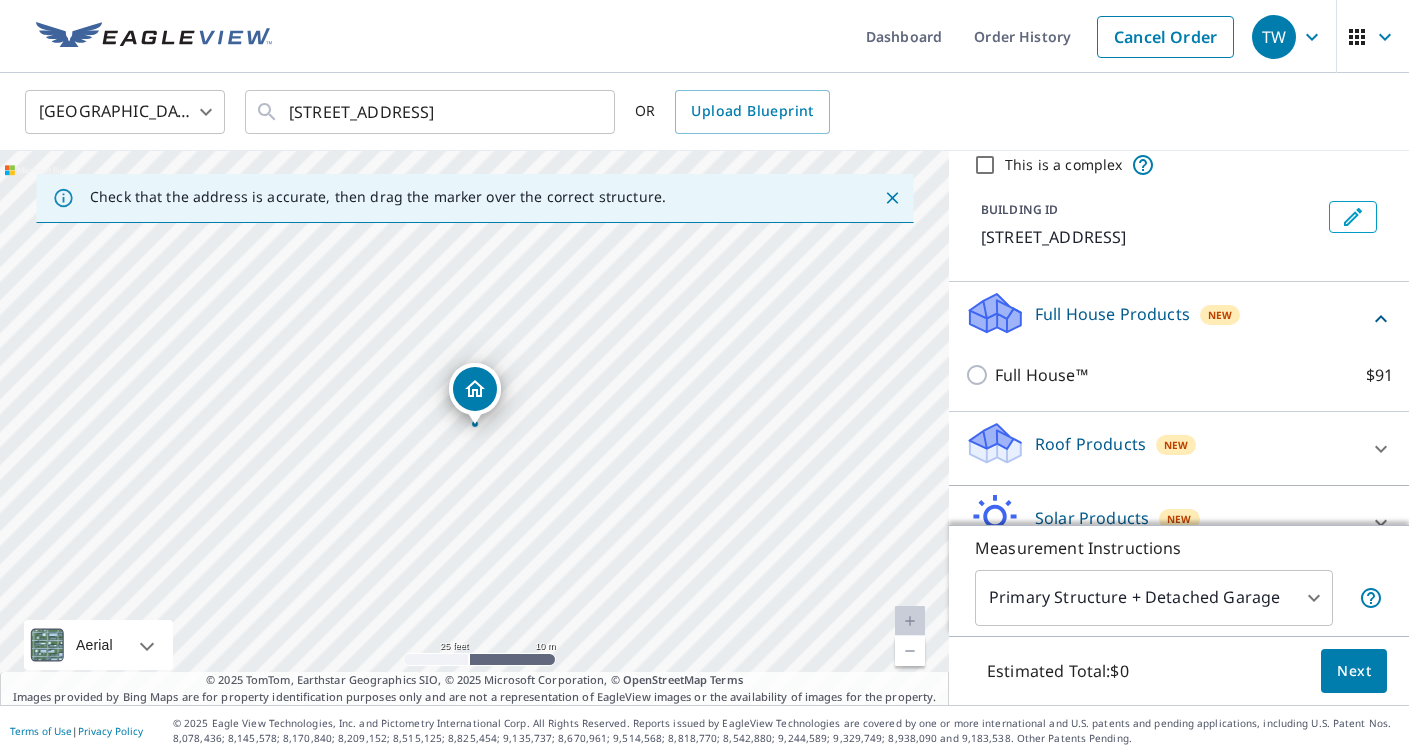 click 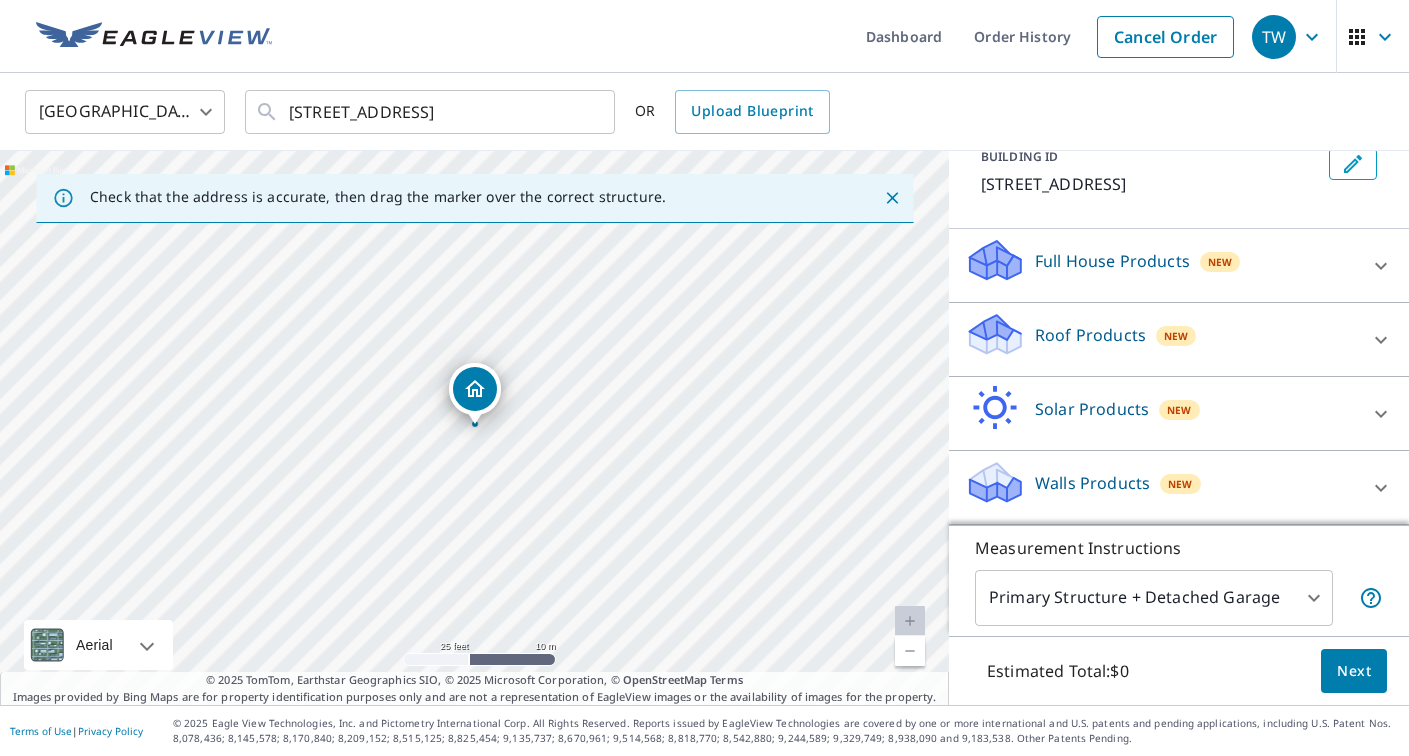 scroll, scrollTop: 129, scrollLeft: 0, axis: vertical 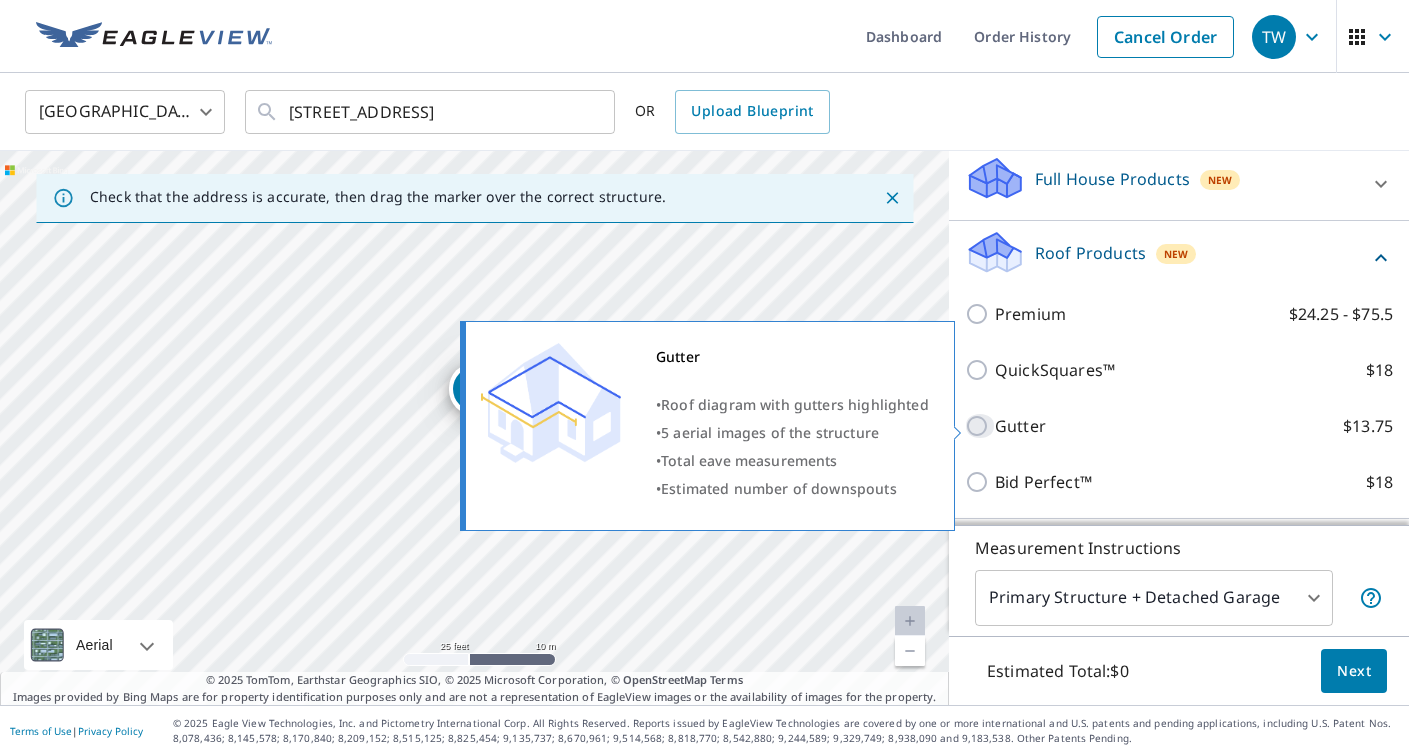click on "Gutter $13.75" at bounding box center [980, 426] 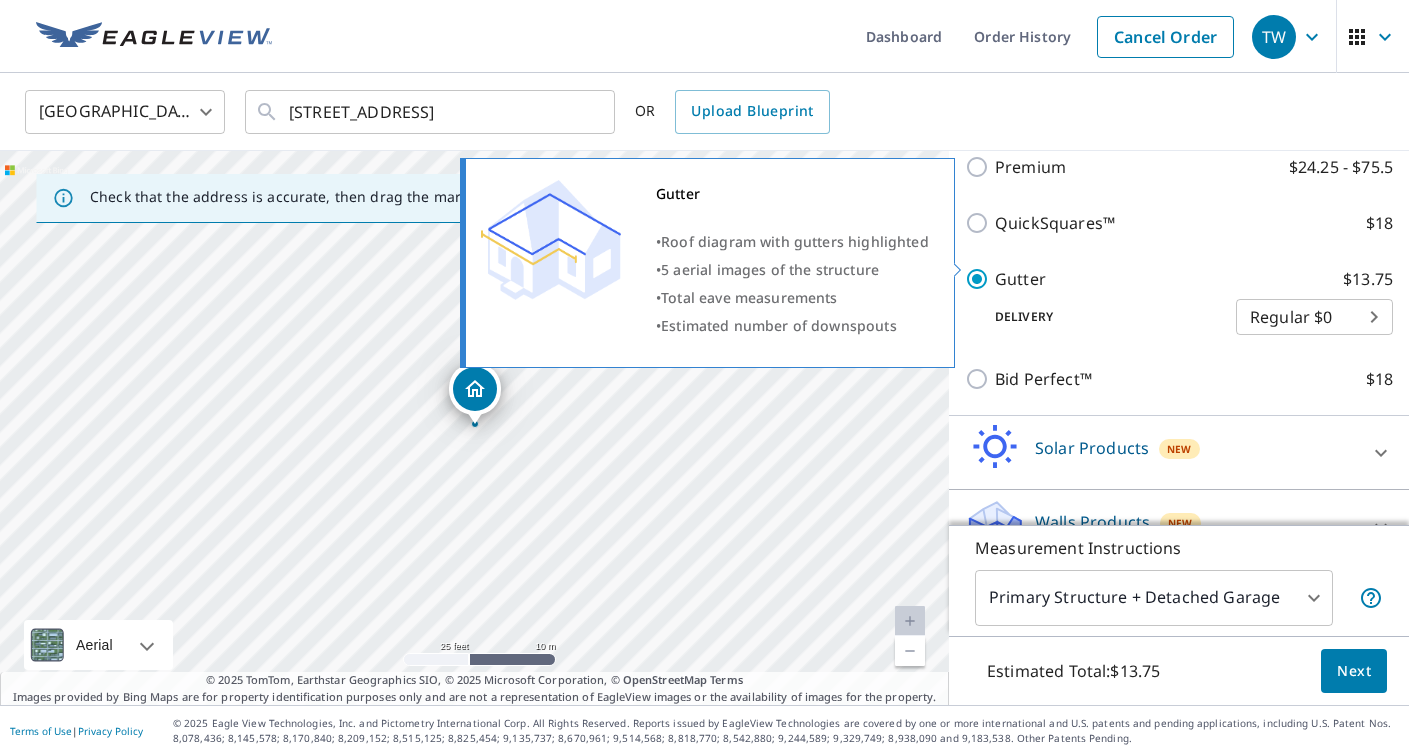scroll, scrollTop: 395, scrollLeft: 0, axis: vertical 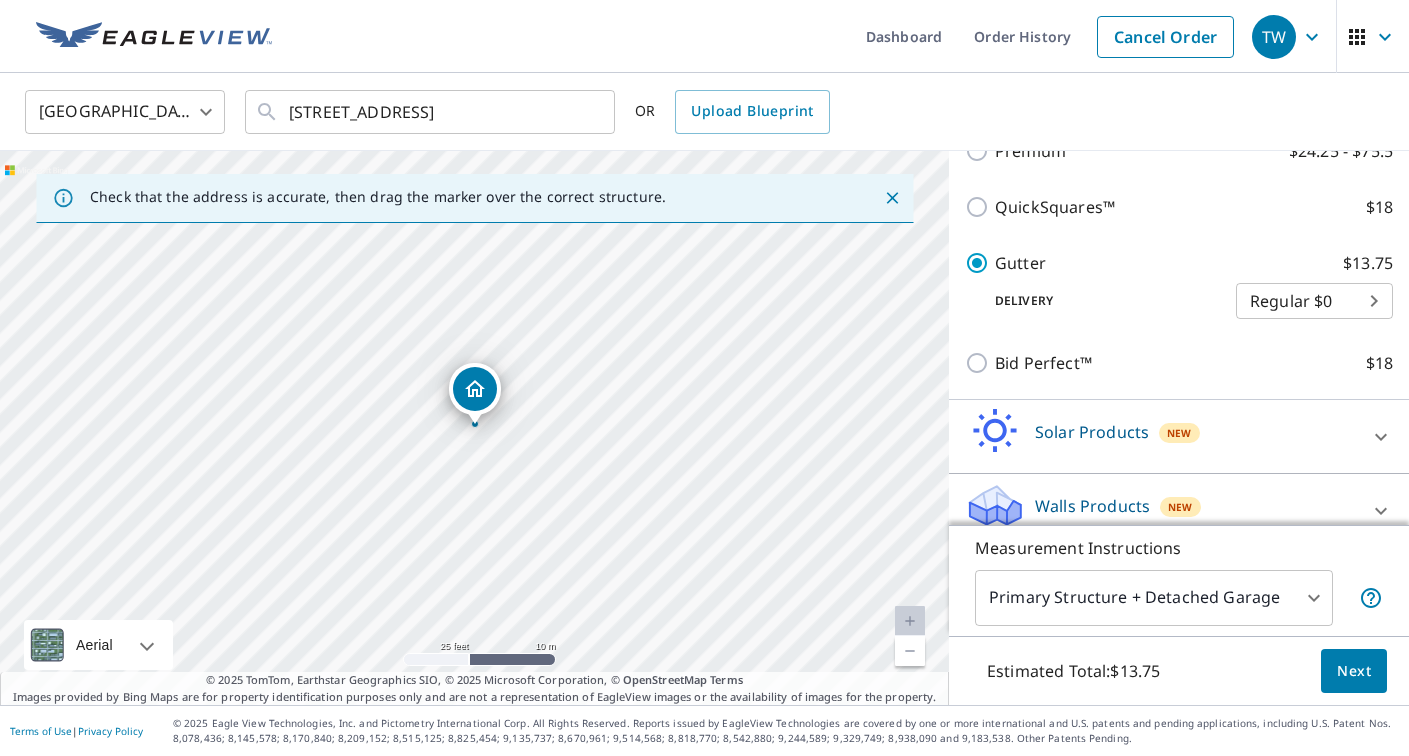 click on "TW TW
Dashboard Order History Cancel Order TW [GEOGRAPHIC_DATA] [GEOGRAPHIC_DATA] ​ [STREET_ADDRESS] ​ OR Upload Blueprint Check that the address is accurate, then drag the marker over the correct structure. [STREET_ADDRESS] A standard road map Aerial A detailed look from above Labels Labels 25 feet 10 m © 2025 TomTom, © Vexcel Imaging, © 2025 Microsoft Corporation,  © OpenStreetMap Terms © 2025 TomTom, Earthstar Geographics SIO, © 2025 Microsoft Corporation, ©   OpenStreetMap   Terms Images provided by Bing Maps are for property identification purposes only and are not a representation of EagleView images or the availability of images for the property. PROPERTY TYPE Residential Commercial Multi-Family This is a complex BUILDING ID [STREET_ADDRESS] Full House Products New Full House™ $91 Roof Products New Gutter with Regular Delivery Premium $24.25 - $75.5 QuickSquares™ $18 Gutter $13.75 Delivery Regular $0 8 ​ $18 New $79" at bounding box center [704, 378] 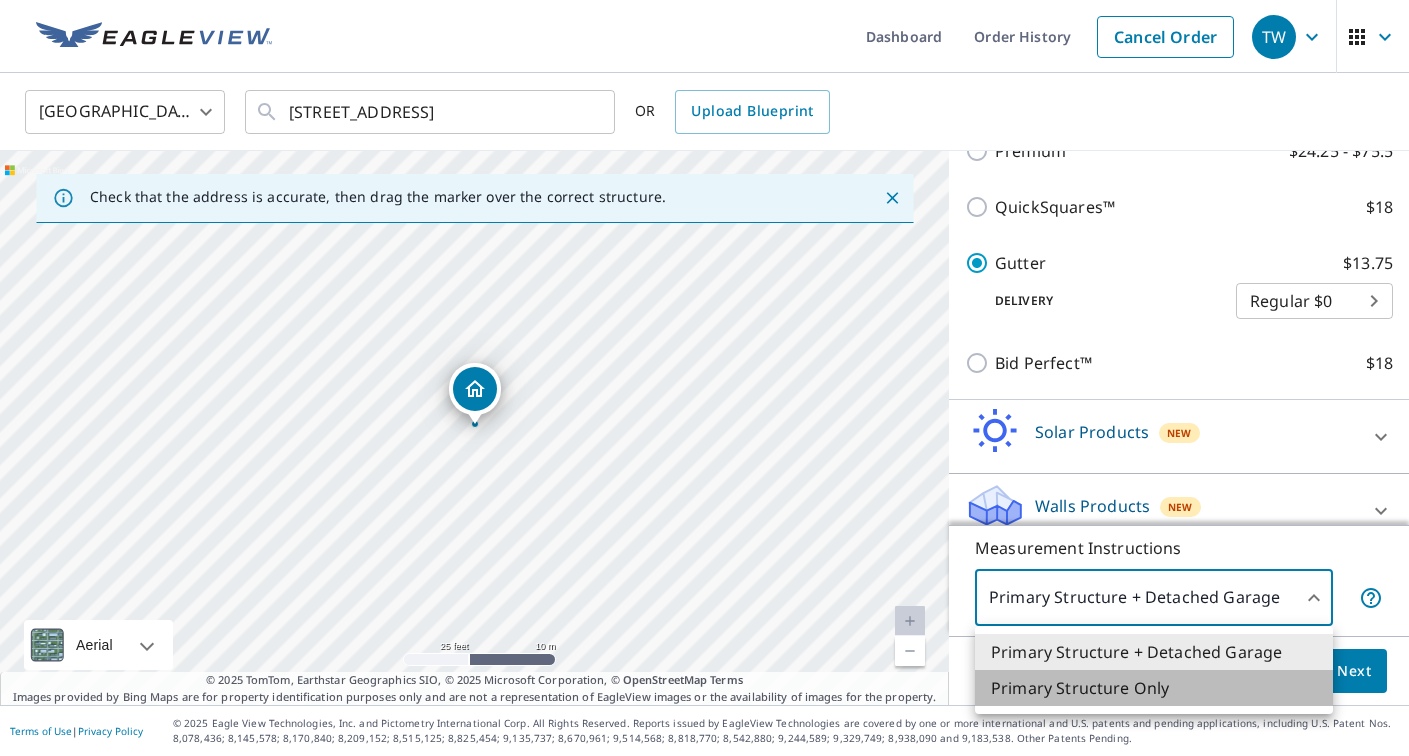 click on "Primary Structure Only" at bounding box center [1154, 688] 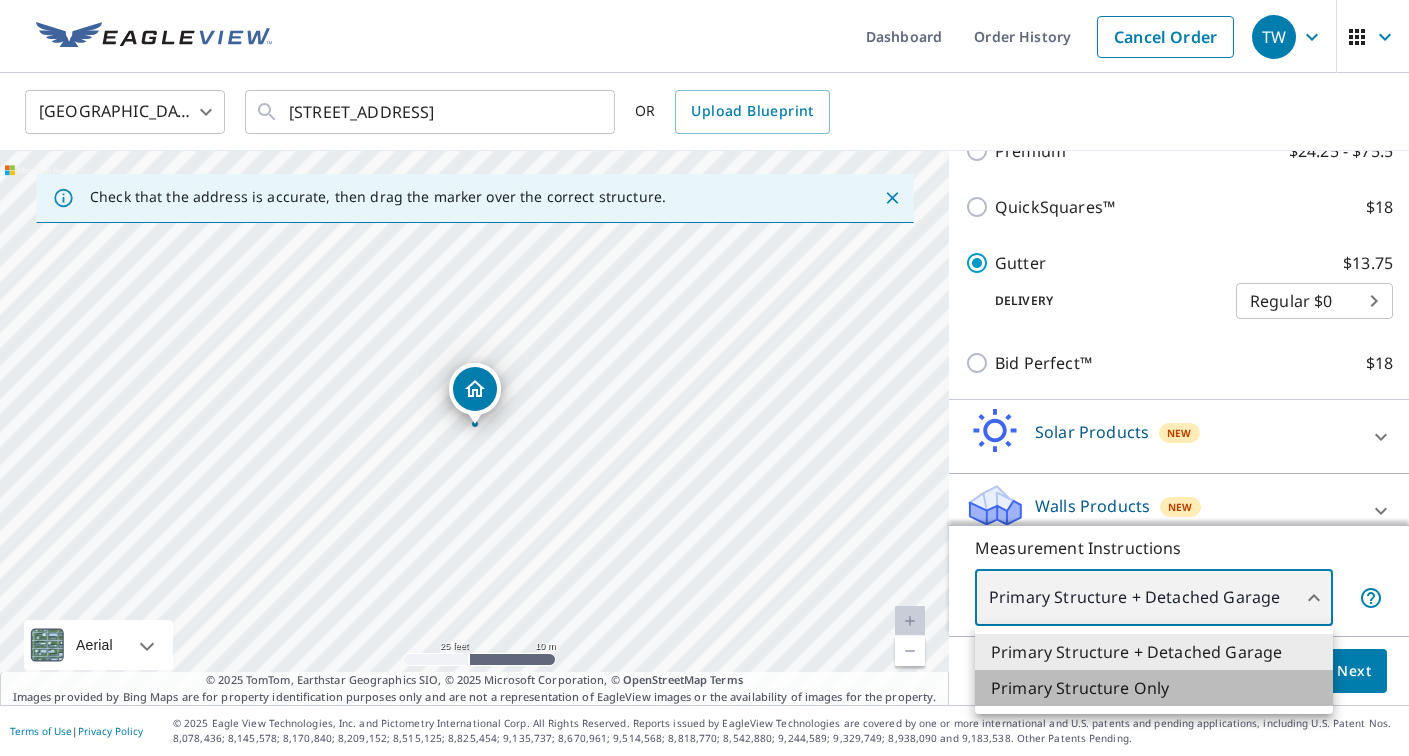 type on "2" 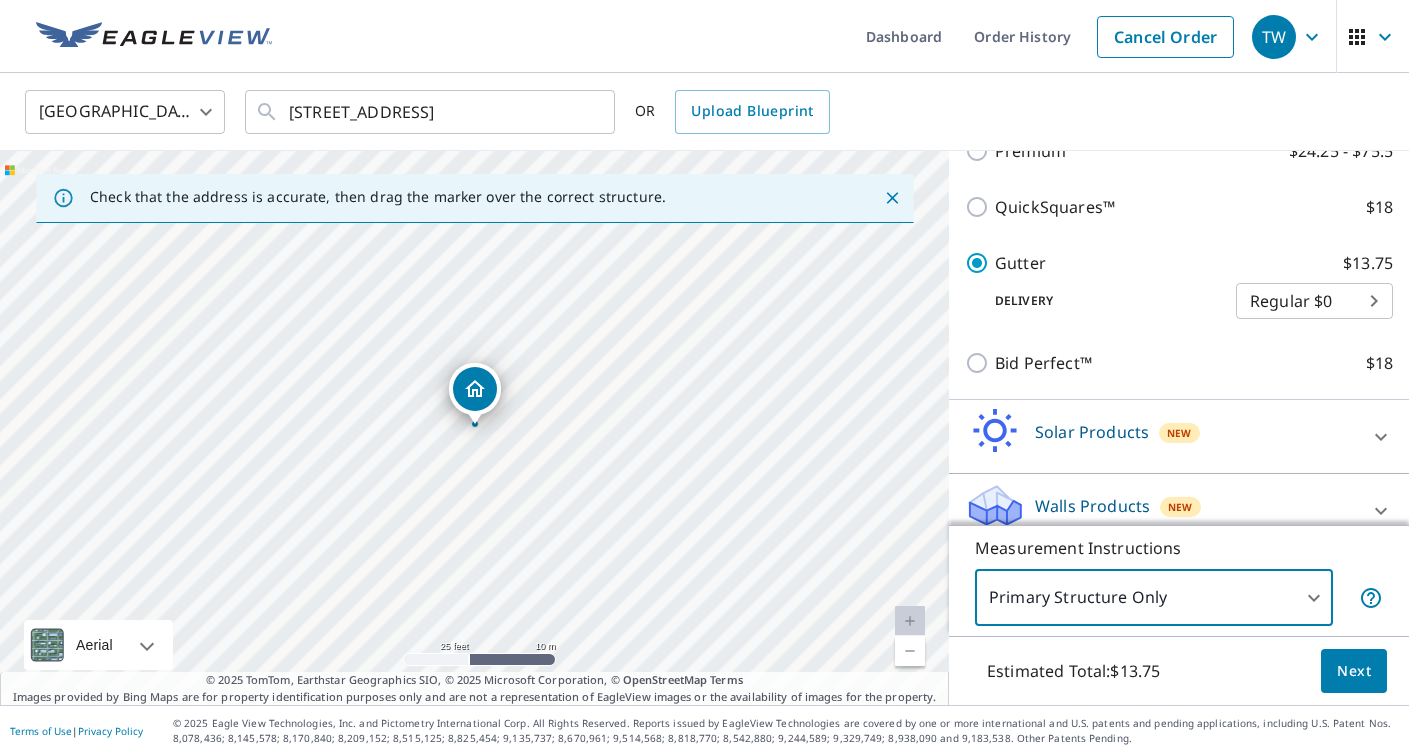click on "Next" at bounding box center [1354, 671] 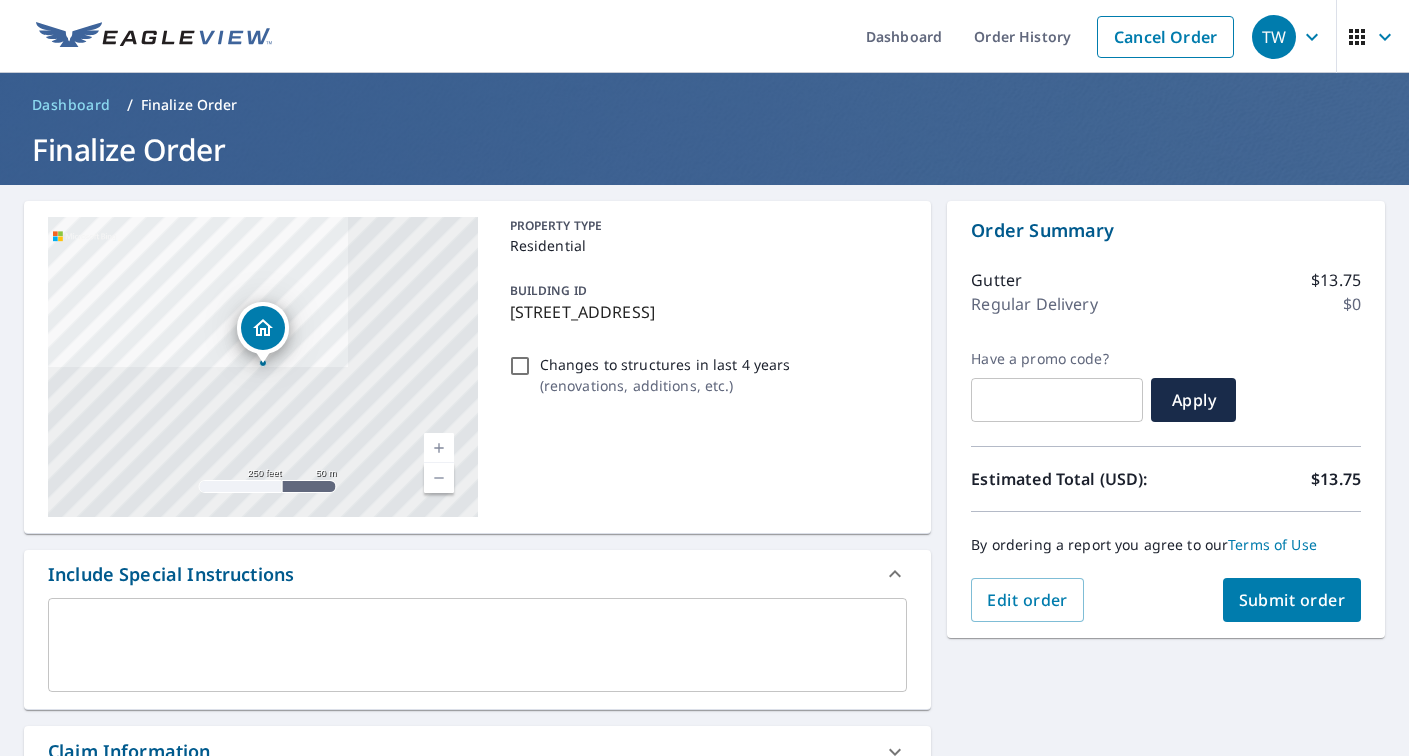 click on "Submit order" at bounding box center [1292, 600] 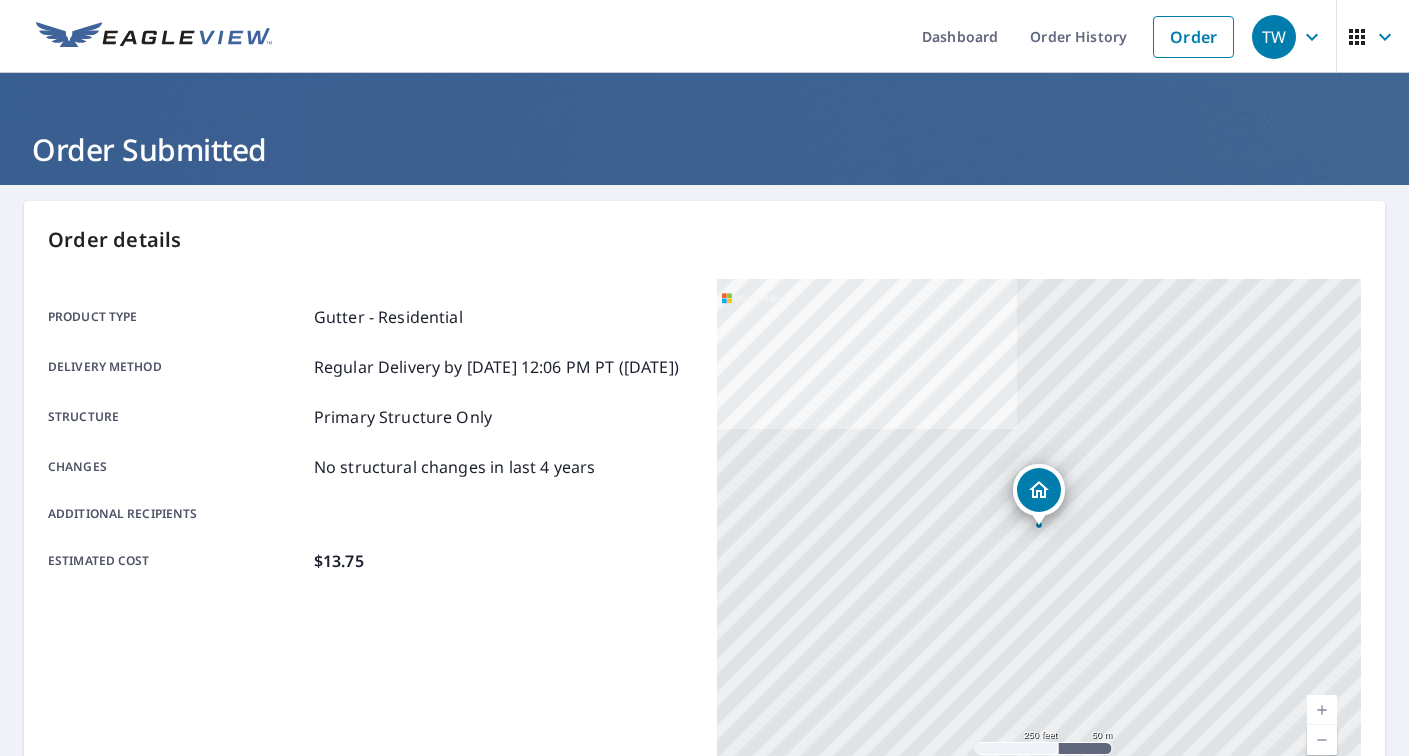 scroll, scrollTop: 0, scrollLeft: 0, axis: both 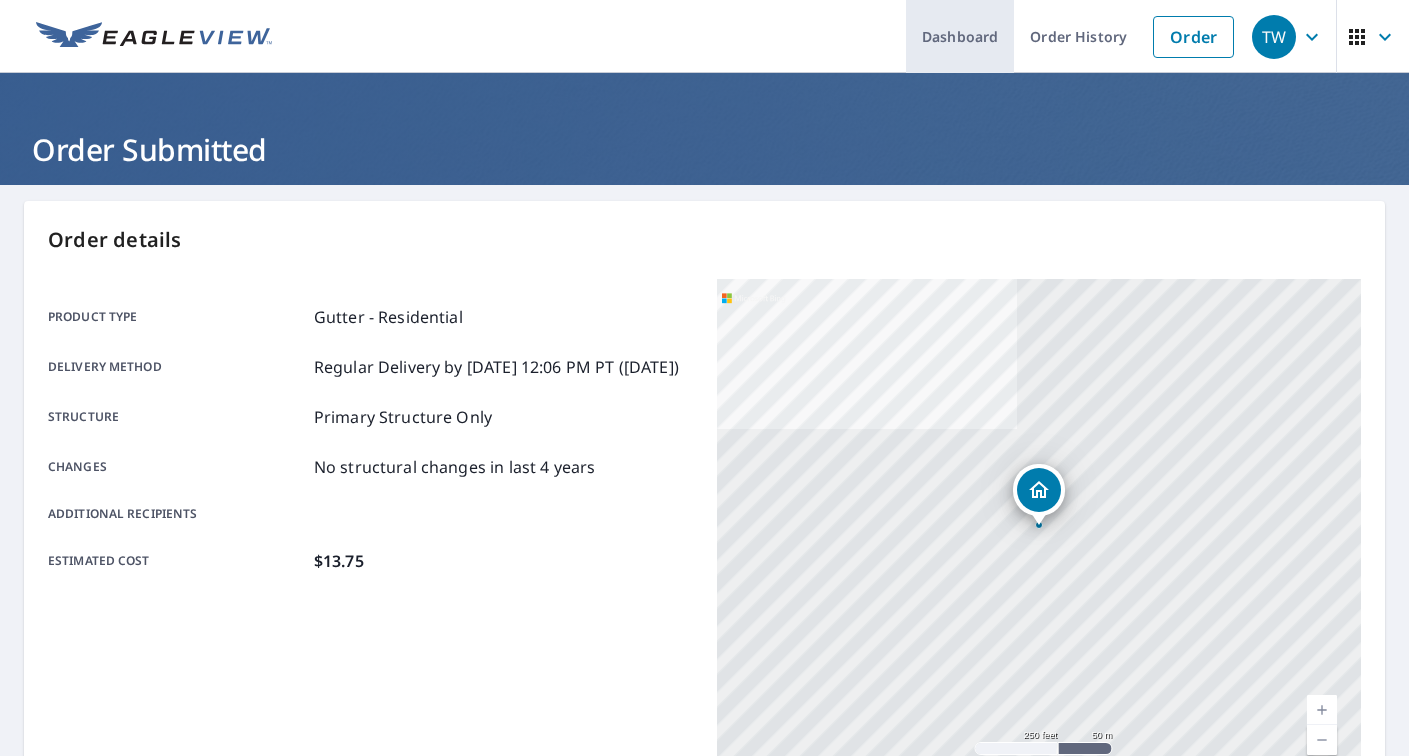 click on "Dashboard" at bounding box center (960, 36) 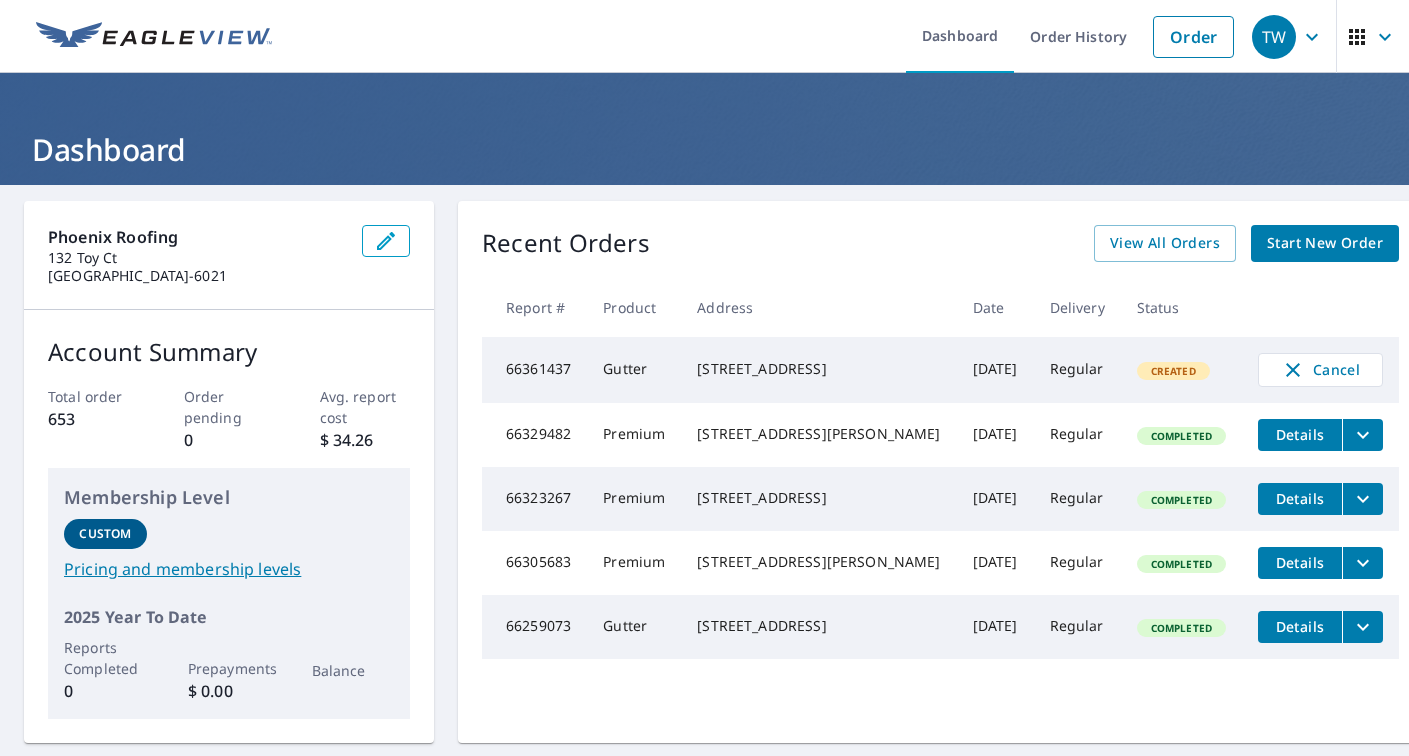 scroll, scrollTop: 0, scrollLeft: 0, axis: both 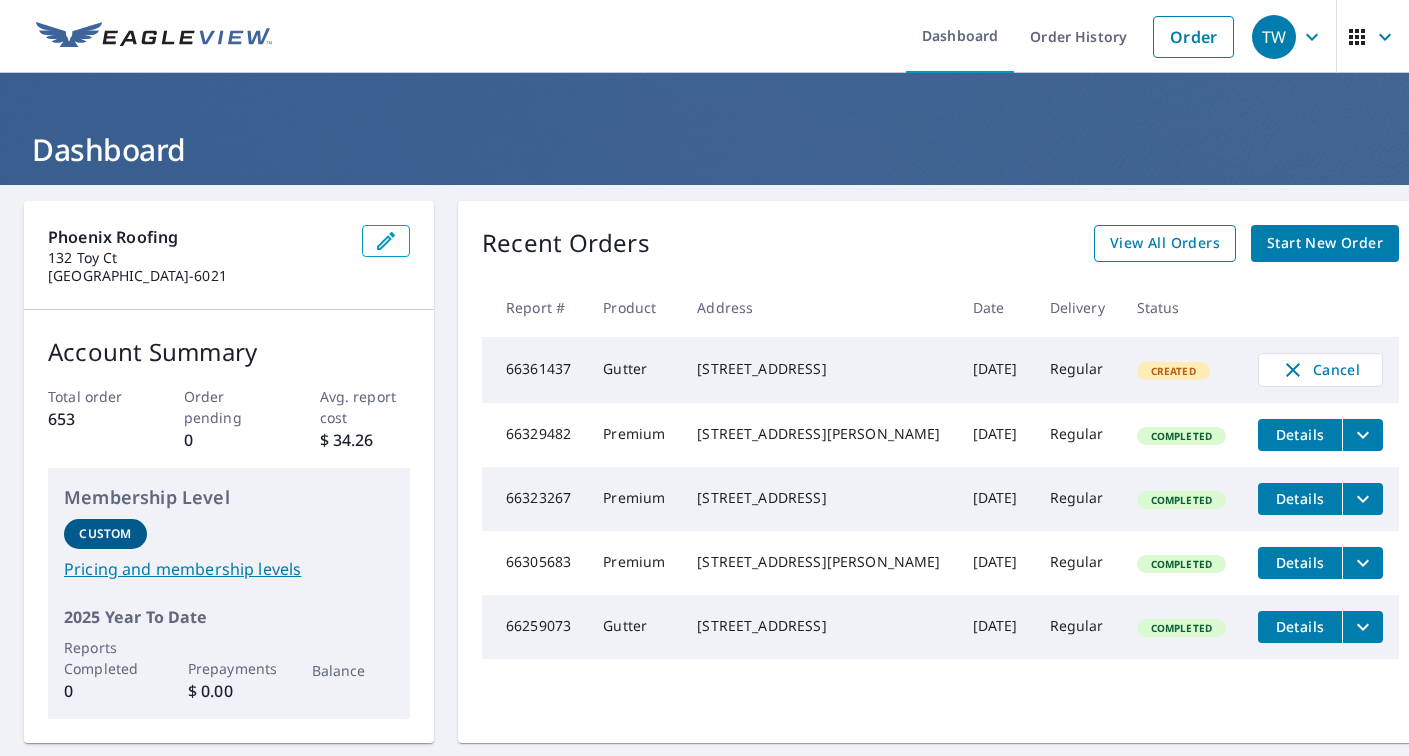 click on "View All Orders" at bounding box center (1165, 243) 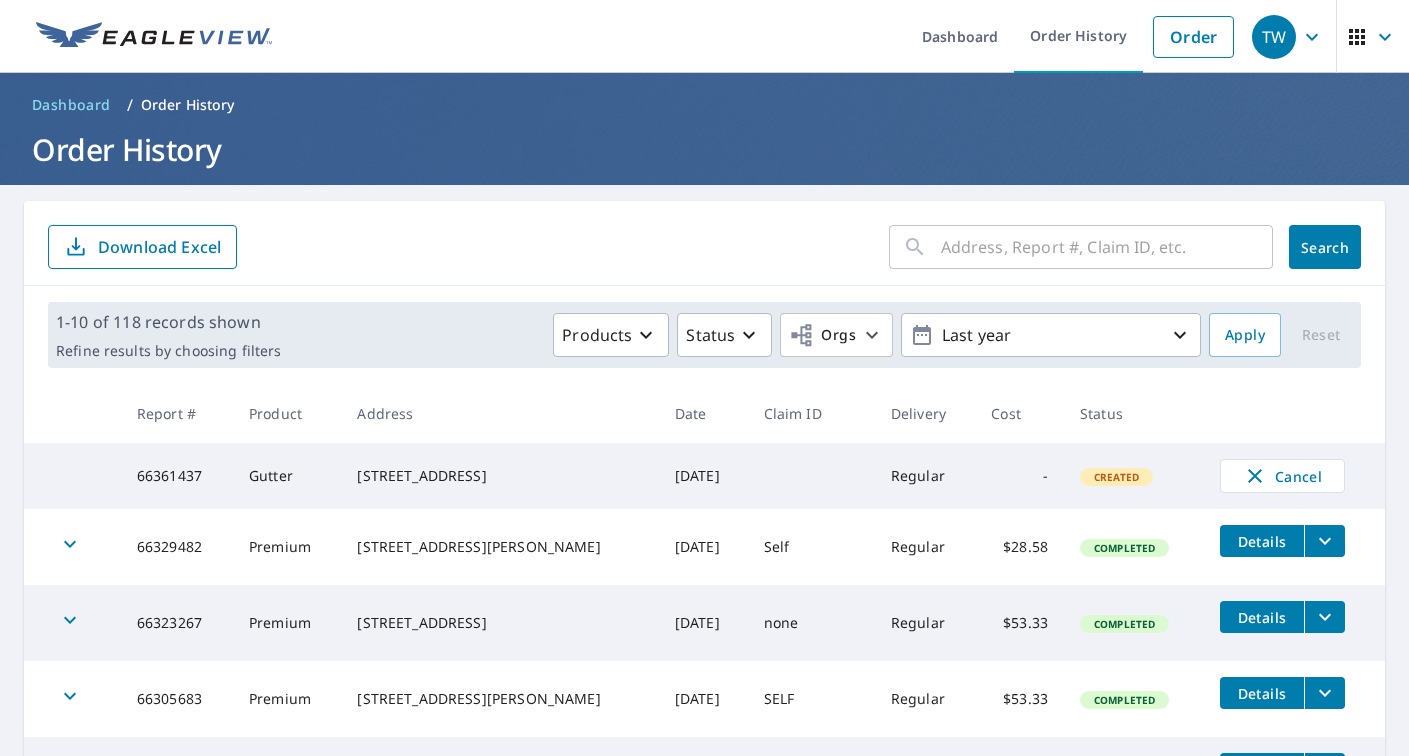 click at bounding box center (1107, 247) 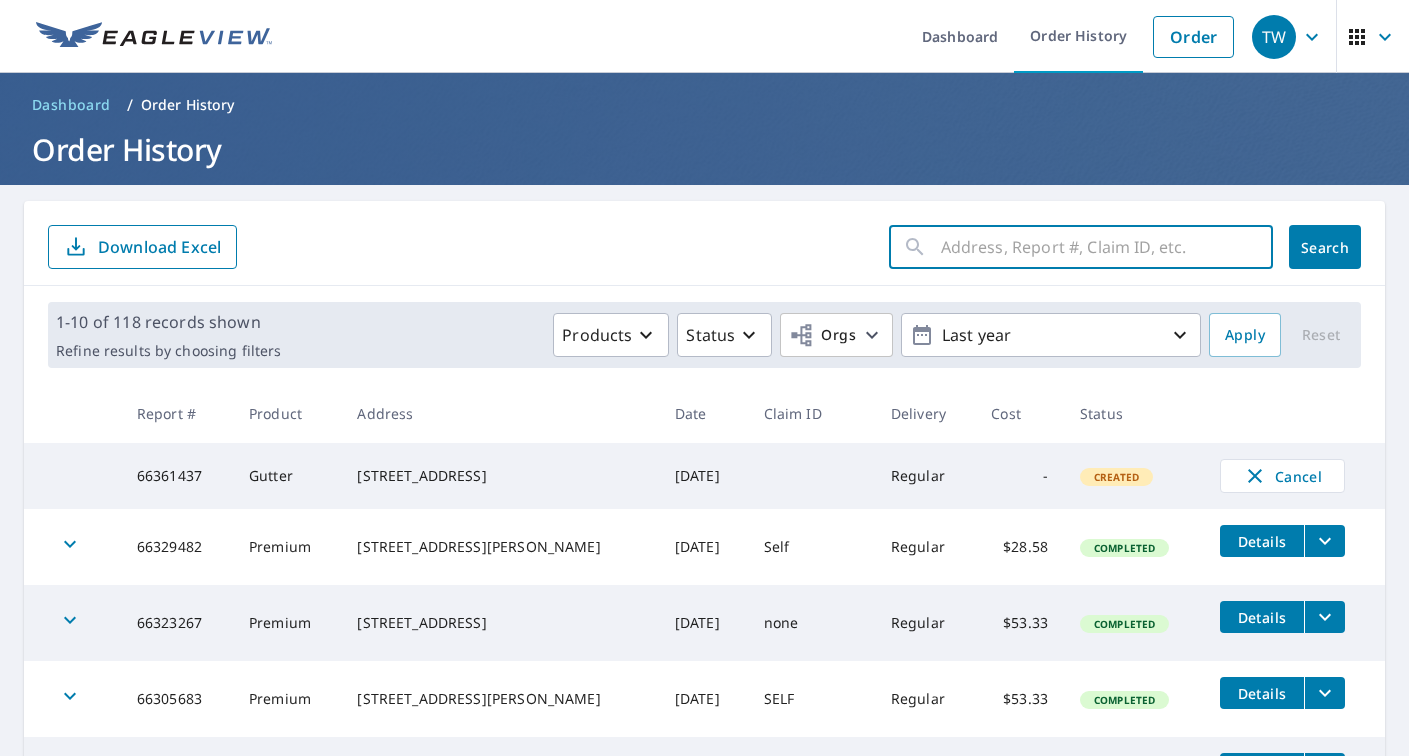 click on "Dashboard" at bounding box center [71, 105] 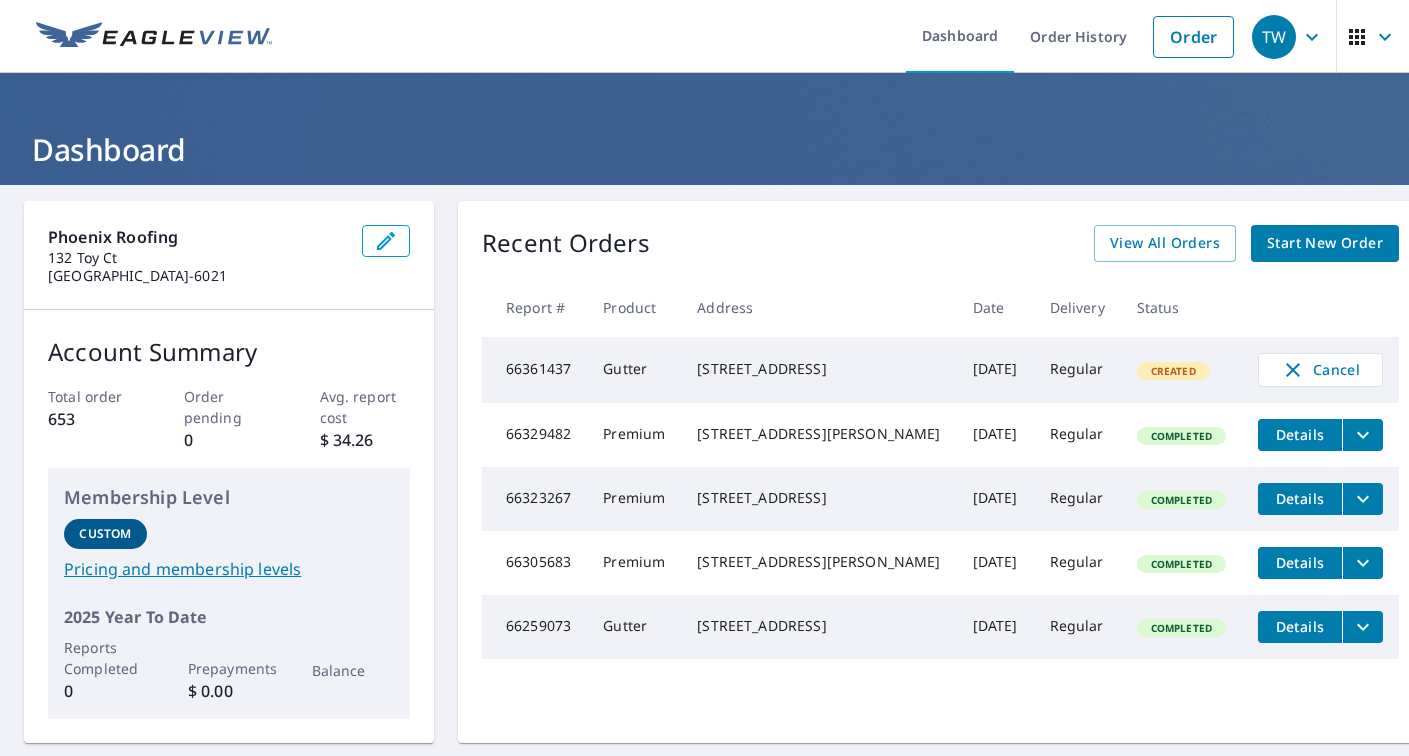 drag, startPoint x: 699, startPoint y: 364, endPoint x: 876, endPoint y: 391, distance: 179.04749 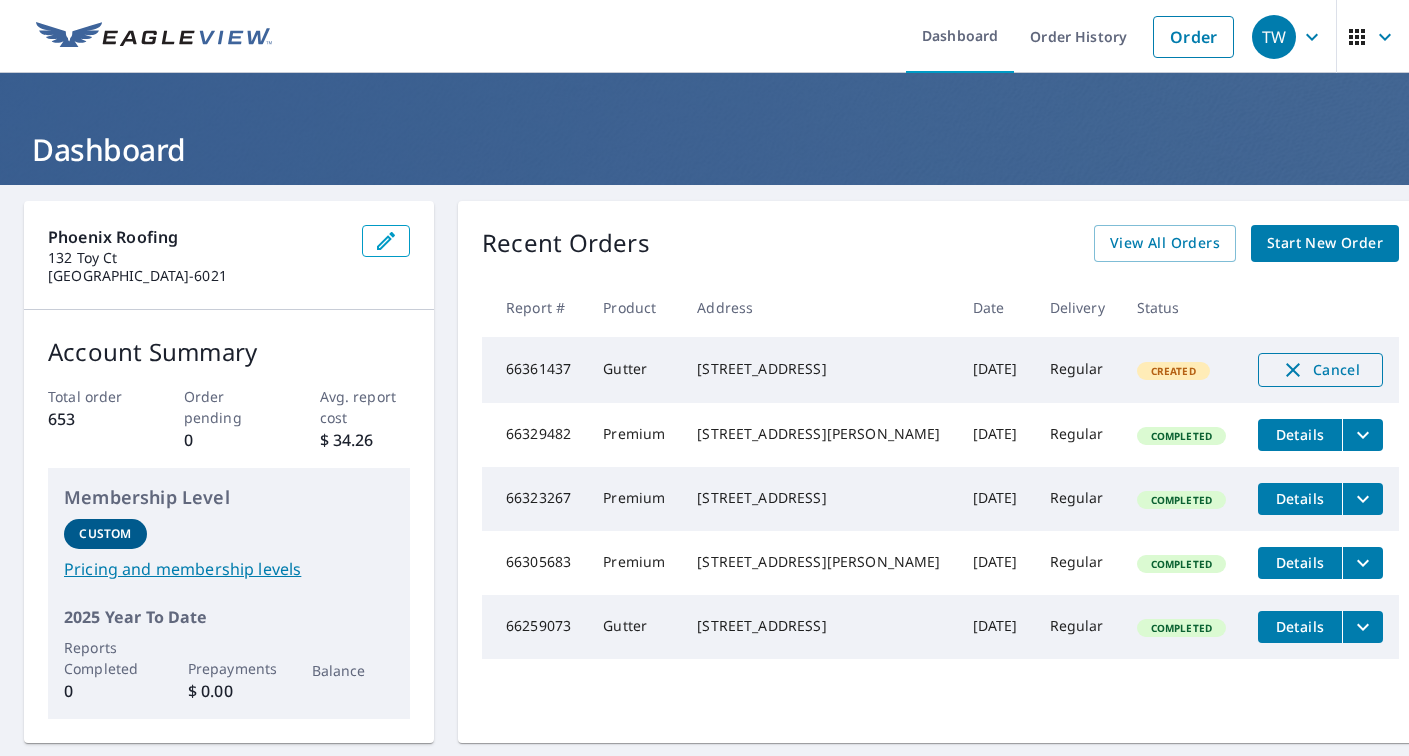 click on "Cancel" at bounding box center [1320, 370] 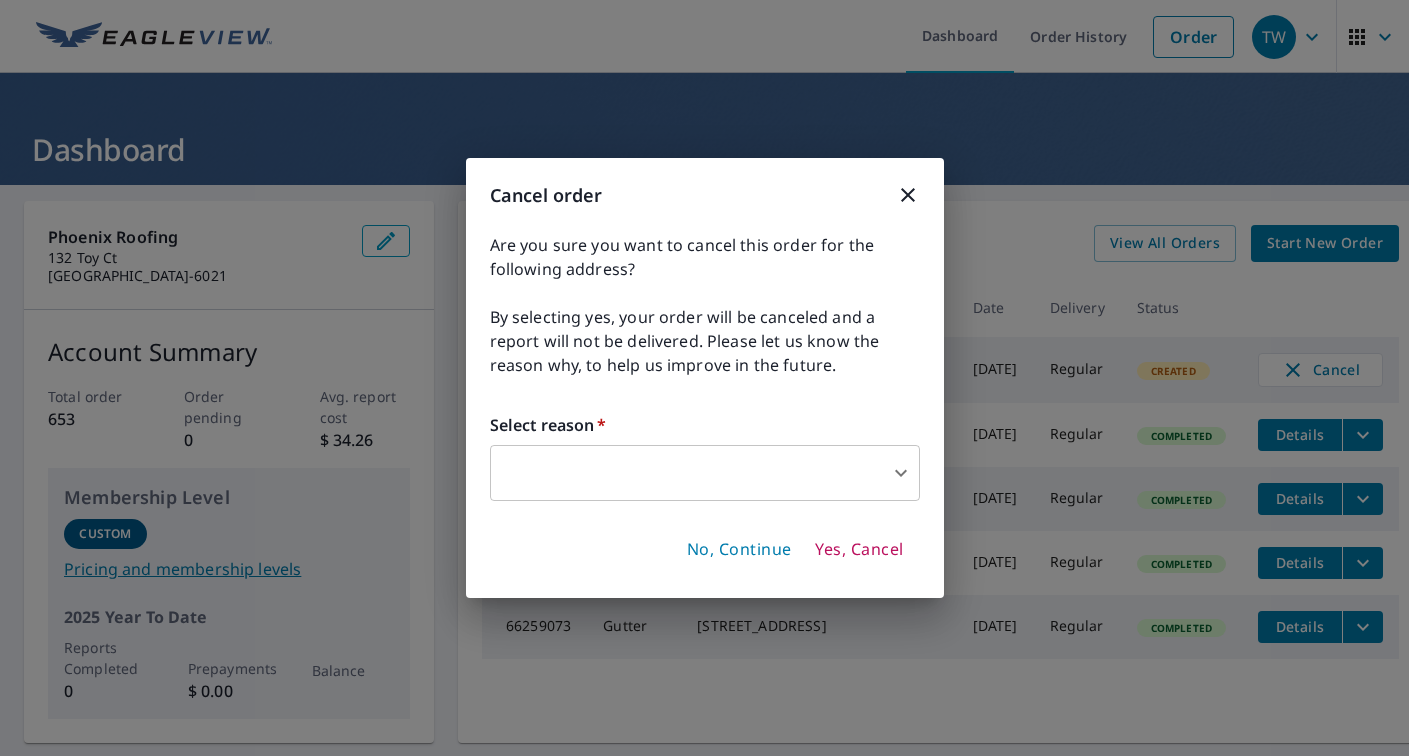 click on "TW TW
Dashboard Order History Order TW Dashboard Phoenix Roofing [STREET_ADDRESS] Account Summary Total order 653 Order pending 0 Avg. report cost $ 34.26 Membership Level Custom Pricing and membership levels 2025 Year To Date Reports Completed 0 Prepayments $ 0.00 Balance Recent Orders View All Orders Start New Order Report # Product Address Date Delivery Status 66361437 [GEOGRAPHIC_DATA][STREET_ADDRESS] [DATE] Regular Created Cancel 66329482 Premium [STREET_ADDRESS][PERSON_NAME] [DATE] Regular Completed Details 66323267 Premium [STREET_ADDRESS] [DATE] Regular Completed Details 66305683 Premium [STREET_ADDRESS][PERSON_NAME] [DATE] Regular Completed Details 66259073 Gutter [STREET_ADDRESS] [DATE] Regular Completed Details Quick Links Reports and order history Billing information Order preferences Contact information Text alert settings Payment options and membership levels  |" at bounding box center [704, 378] 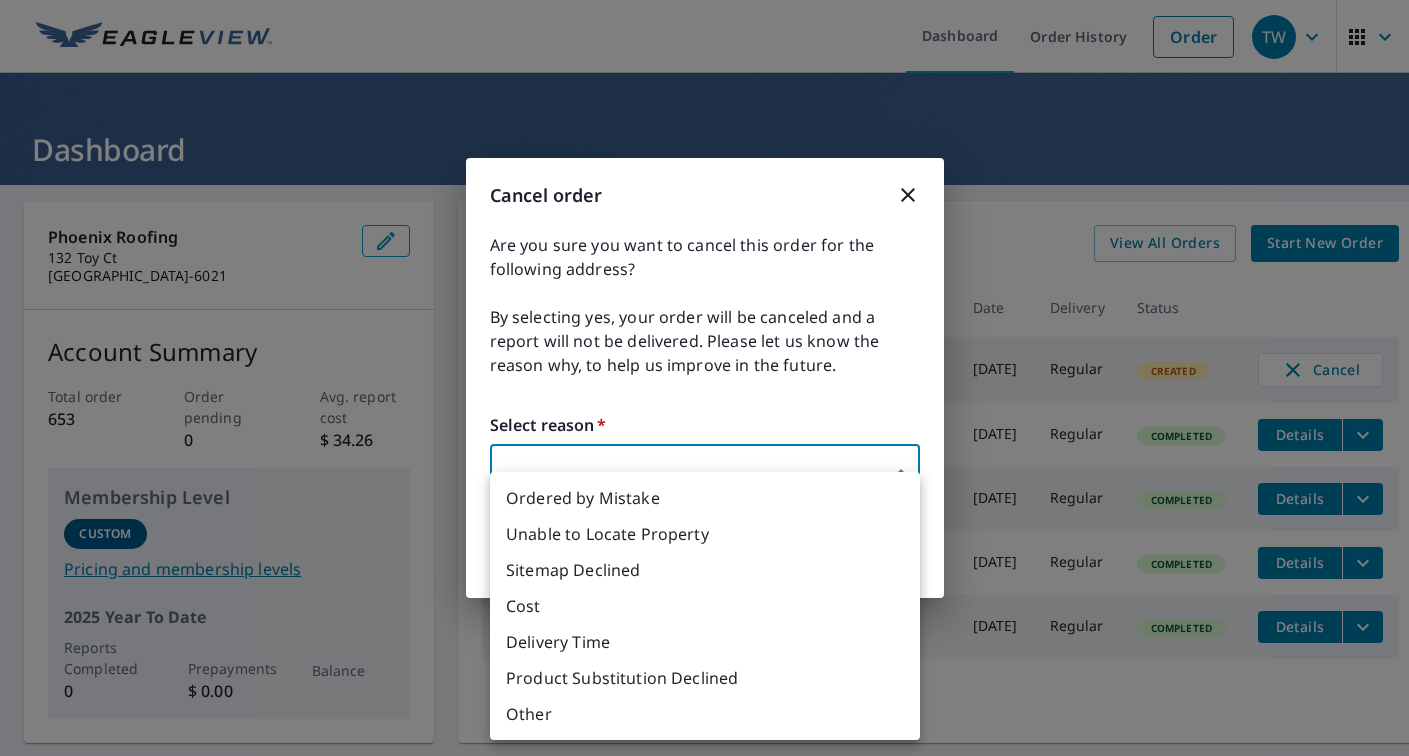 click on "Unable to Locate Property" at bounding box center [705, 534] 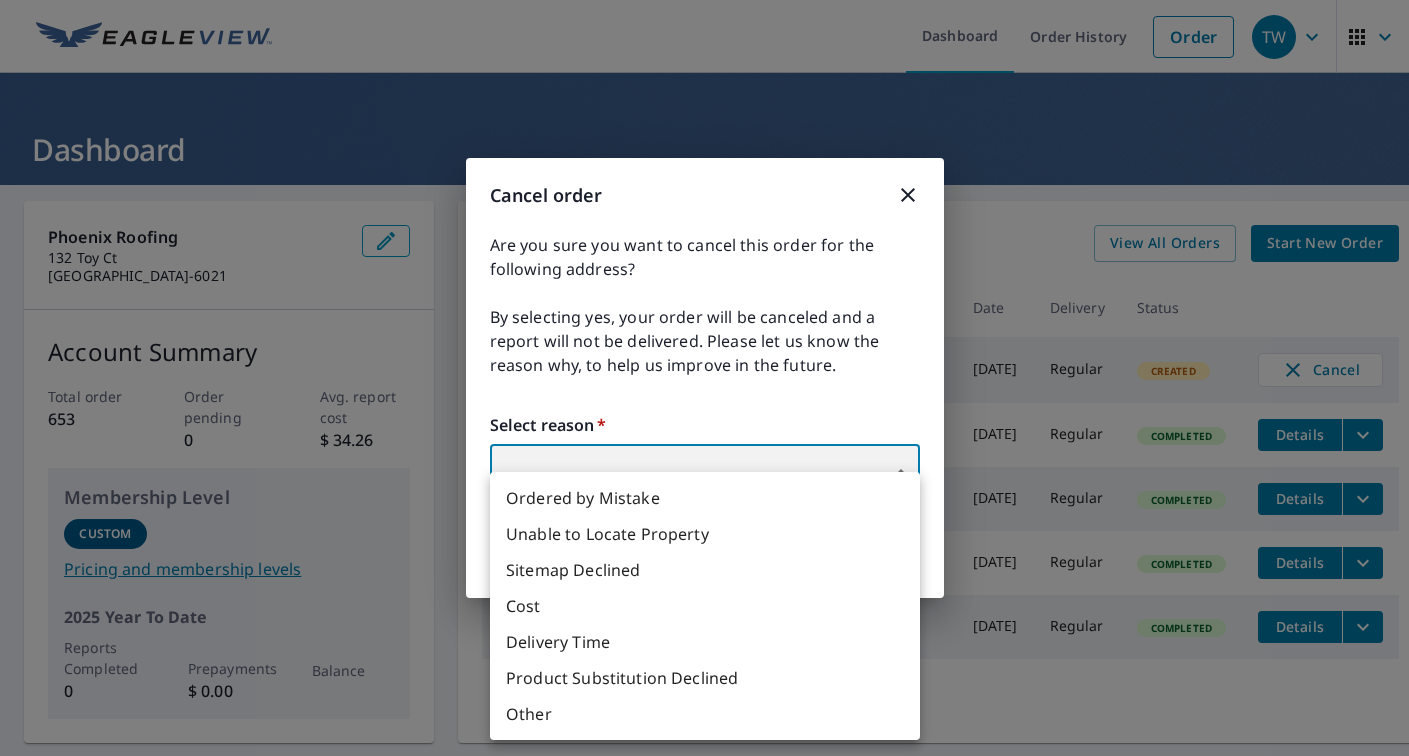 type on "31" 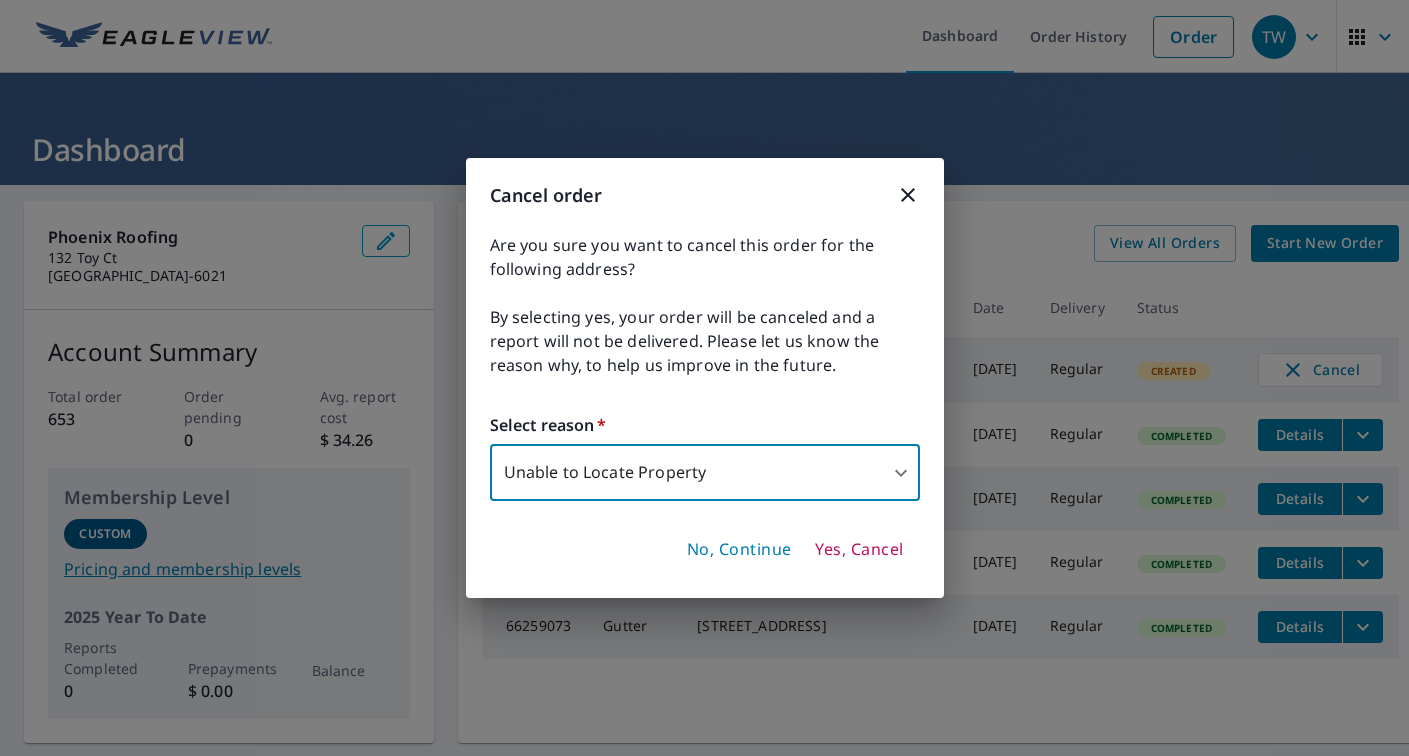 click on "Yes, Cancel" at bounding box center [859, 550] 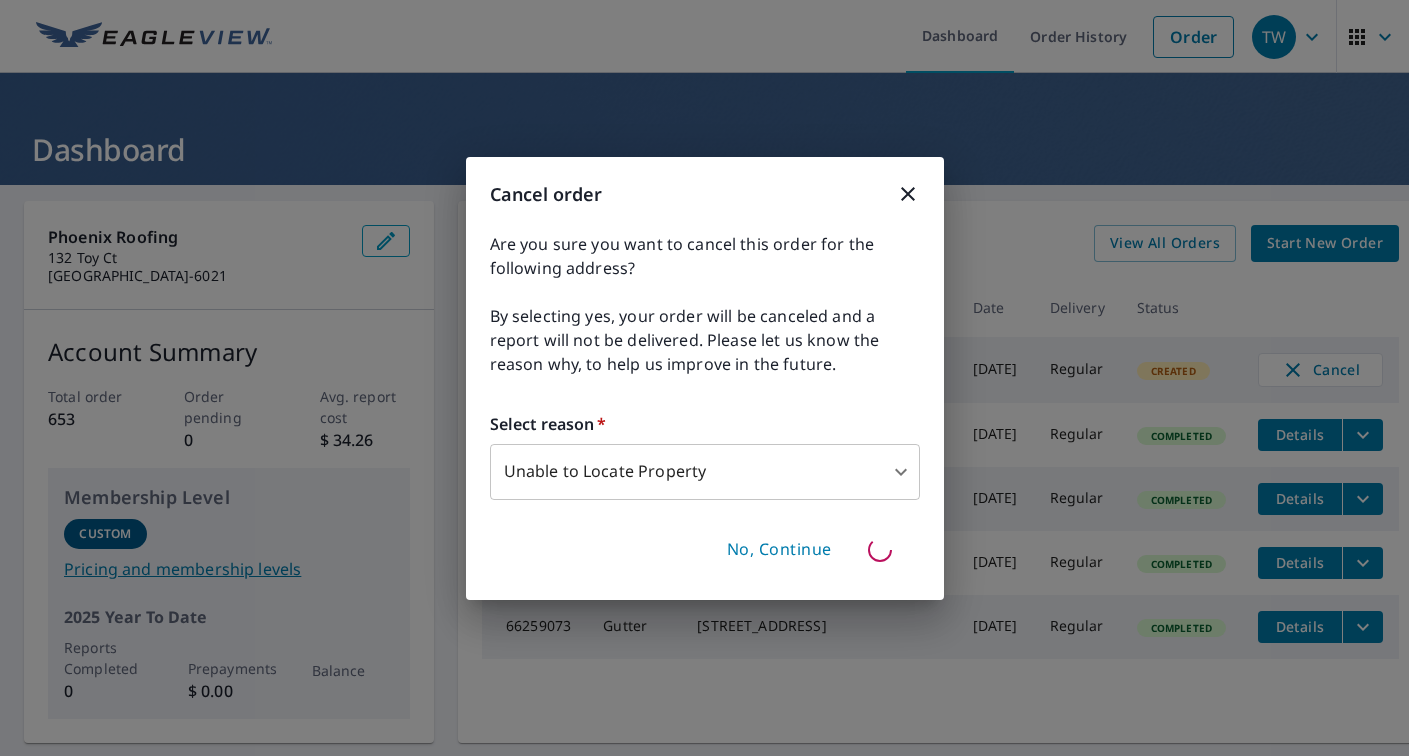 type 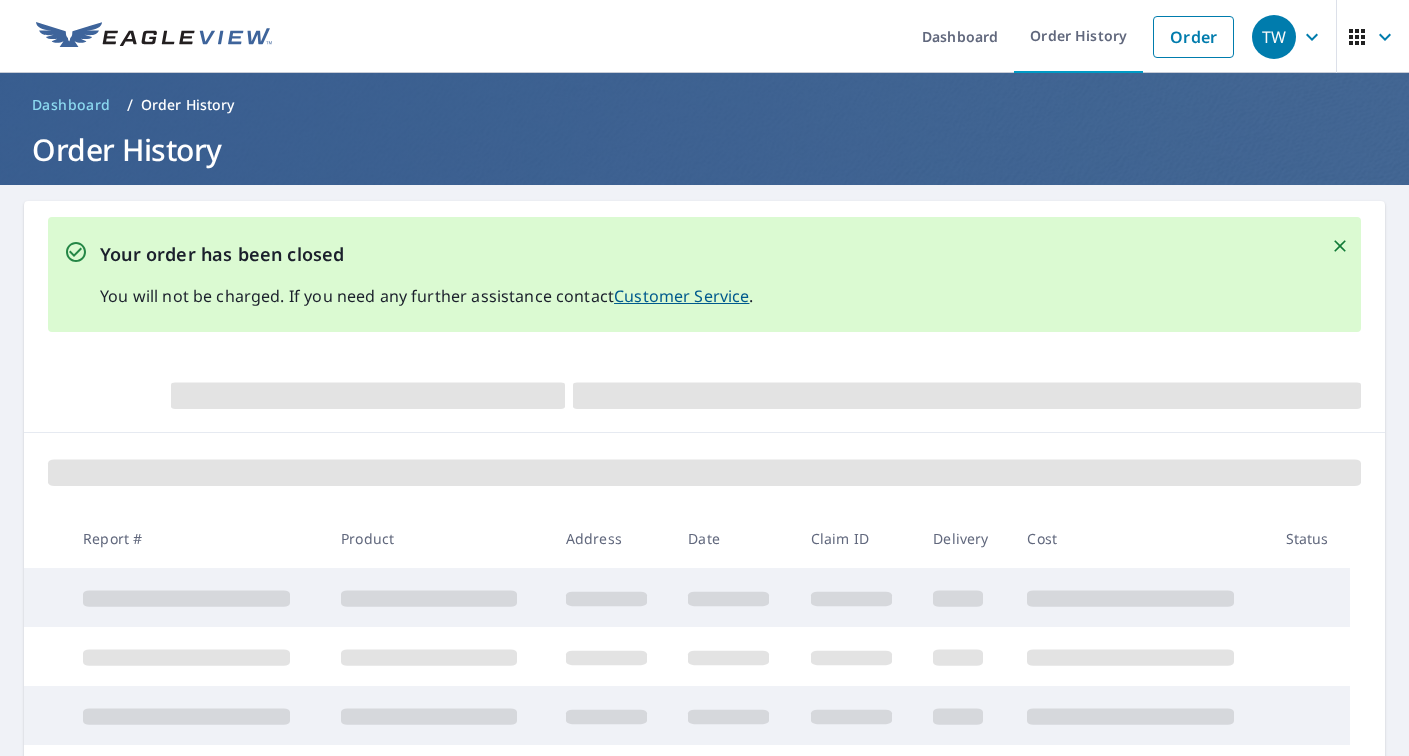 scroll, scrollTop: 0, scrollLeft: 0, axis: both 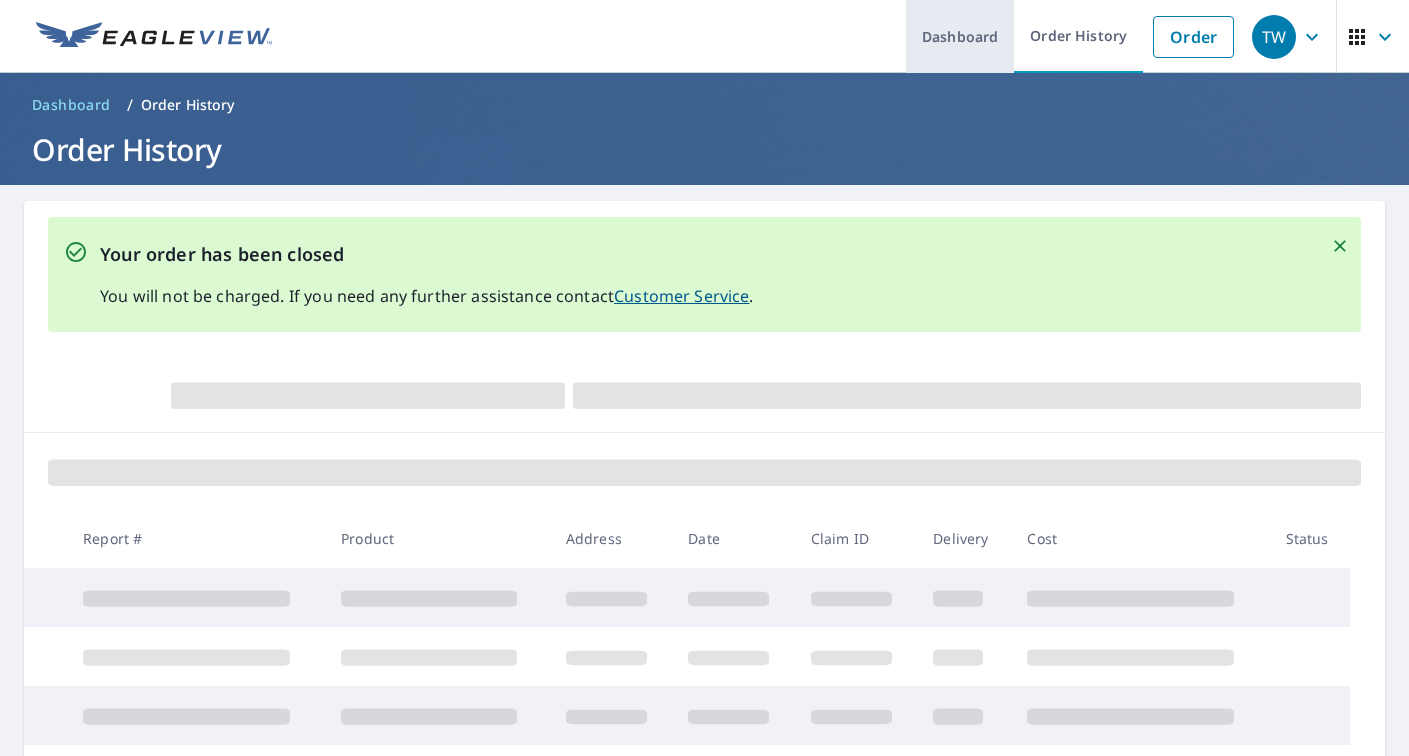 click on "Dashboard" at bounding box center [960, 36] 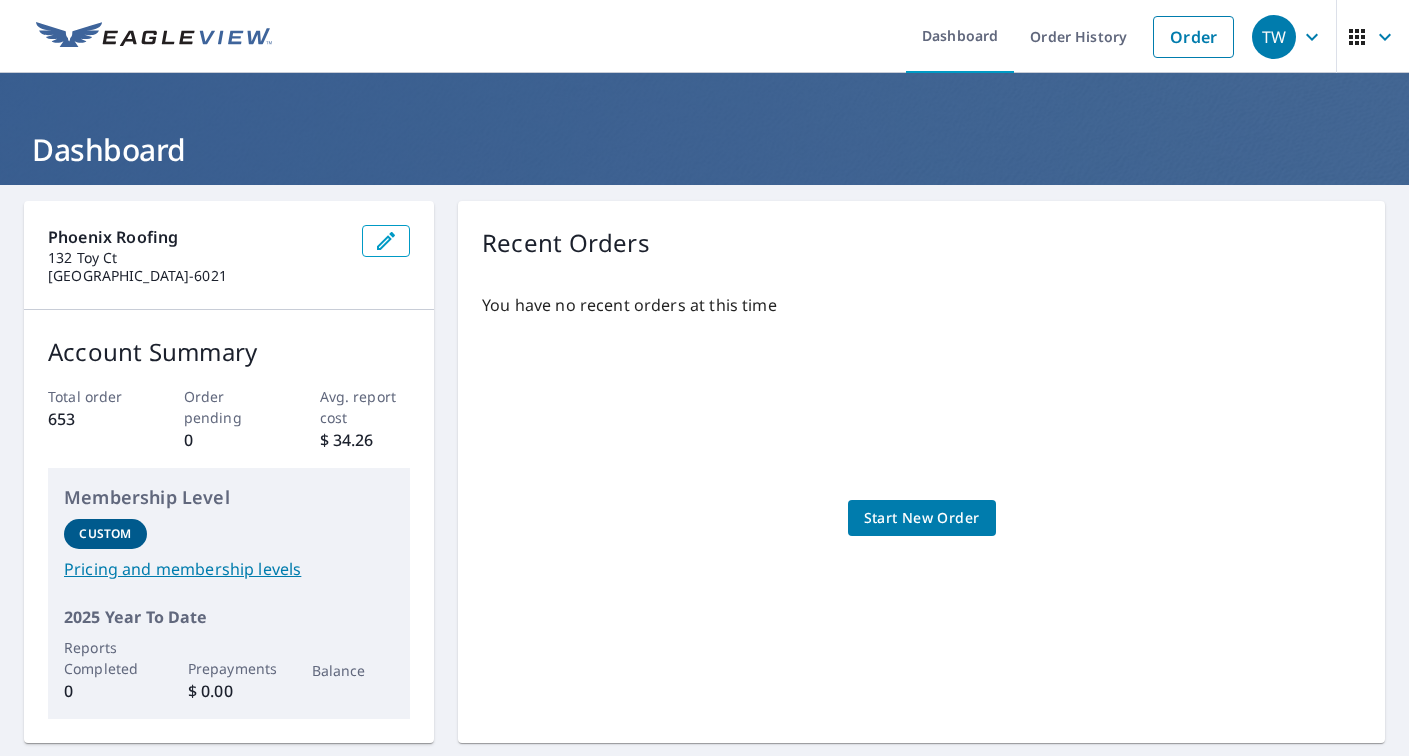 click on "You have no recent orders at this time Start New Order" at bounding box center (921, 498) 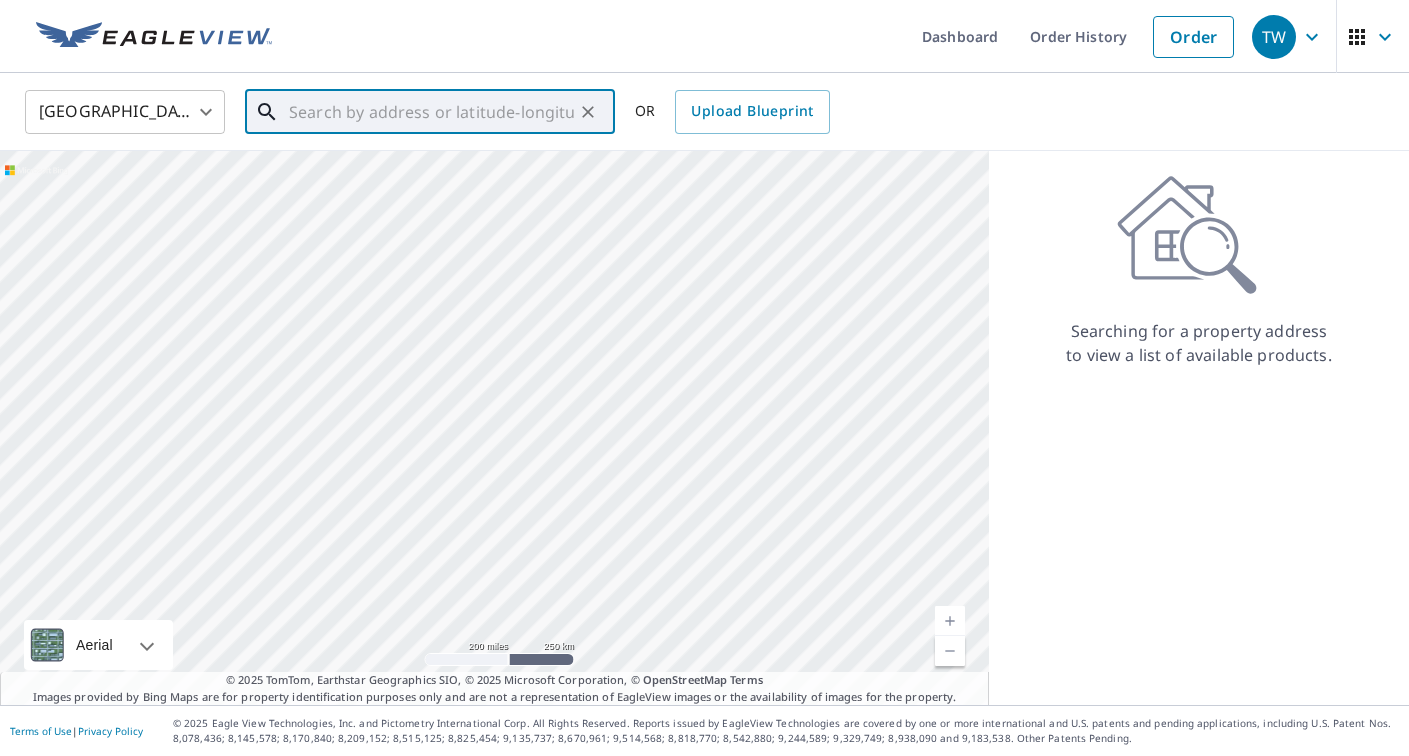 click at bounding box center (431, 112) 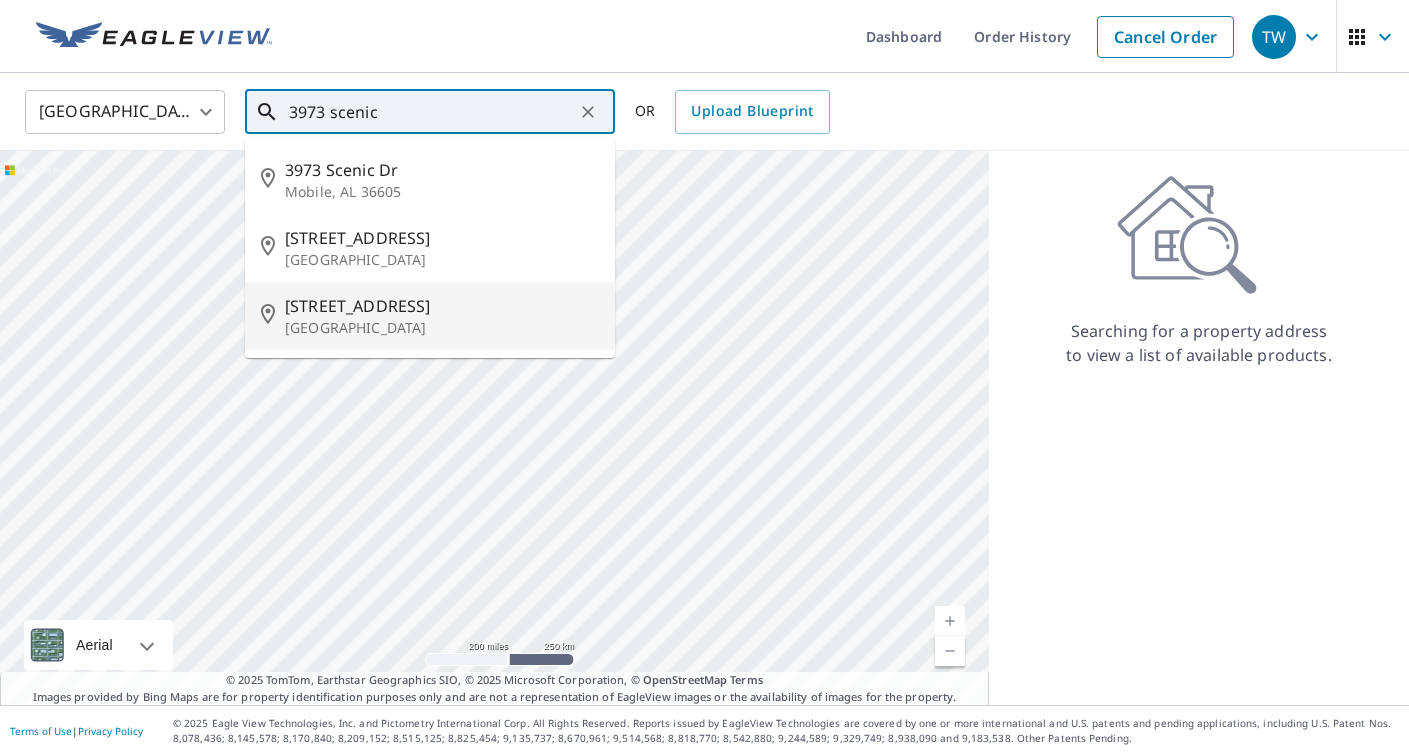 click on "[STREET_ADDRESS]" at bounding box center (442, 306) 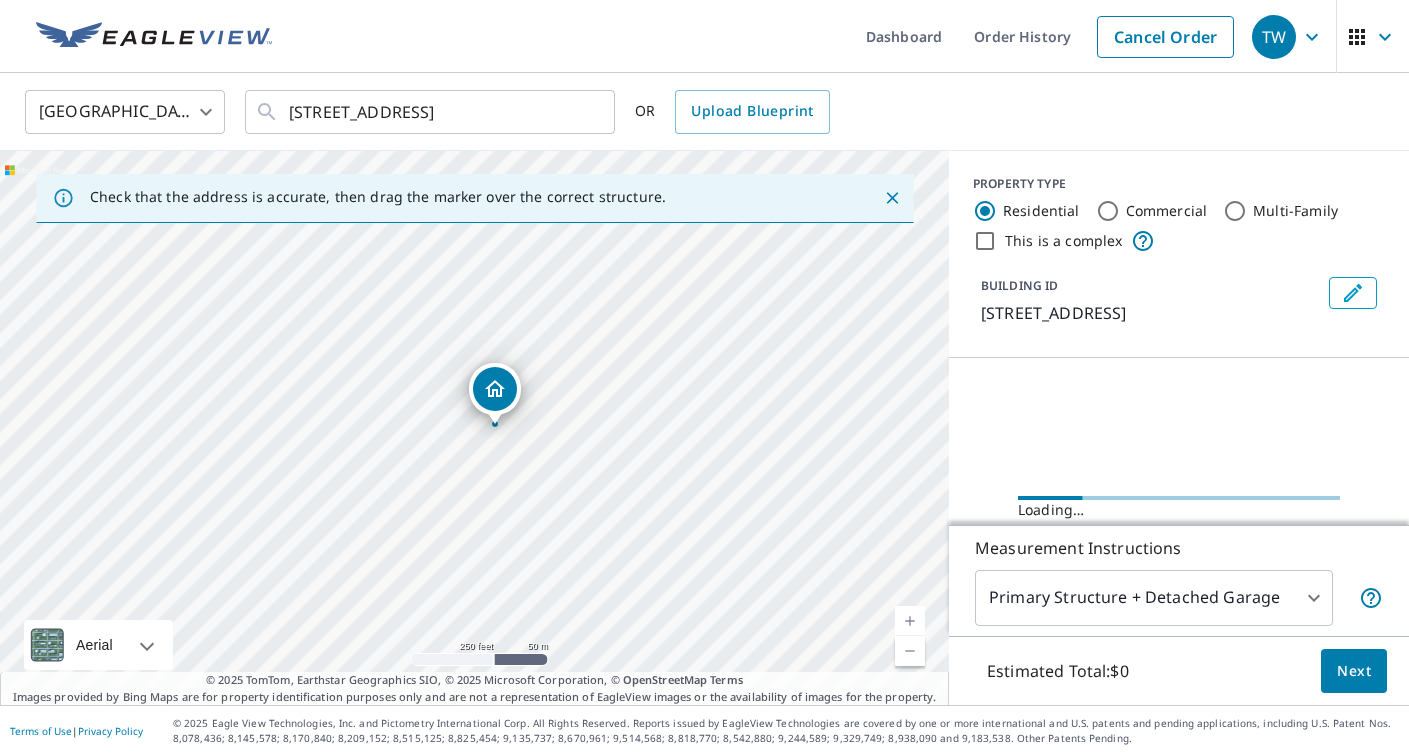 click at bounding box center (910, 621) 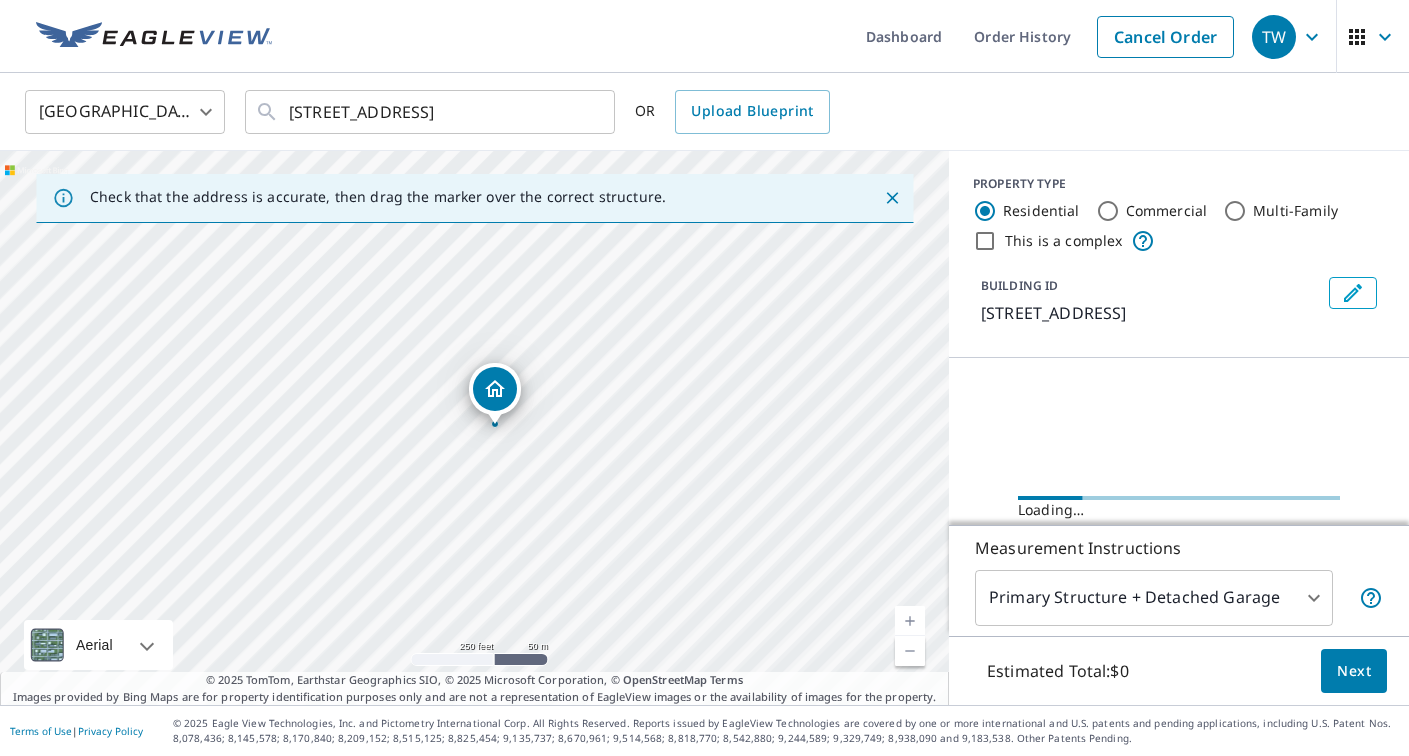 click at bounding box center [910, 621] 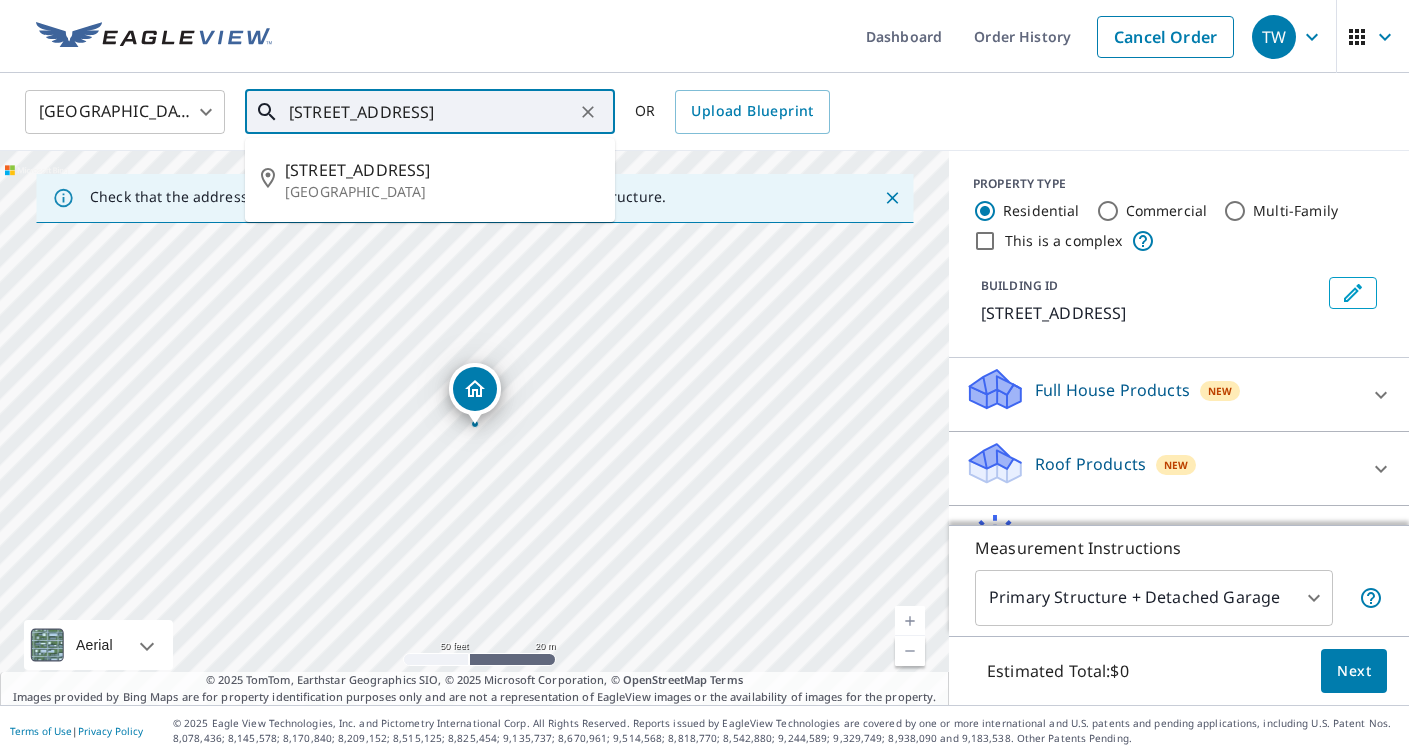 drag, startPoint x: 291, startPoint y: 111, endPoint x: 620, endPoint y: 107, distance: 329.02432 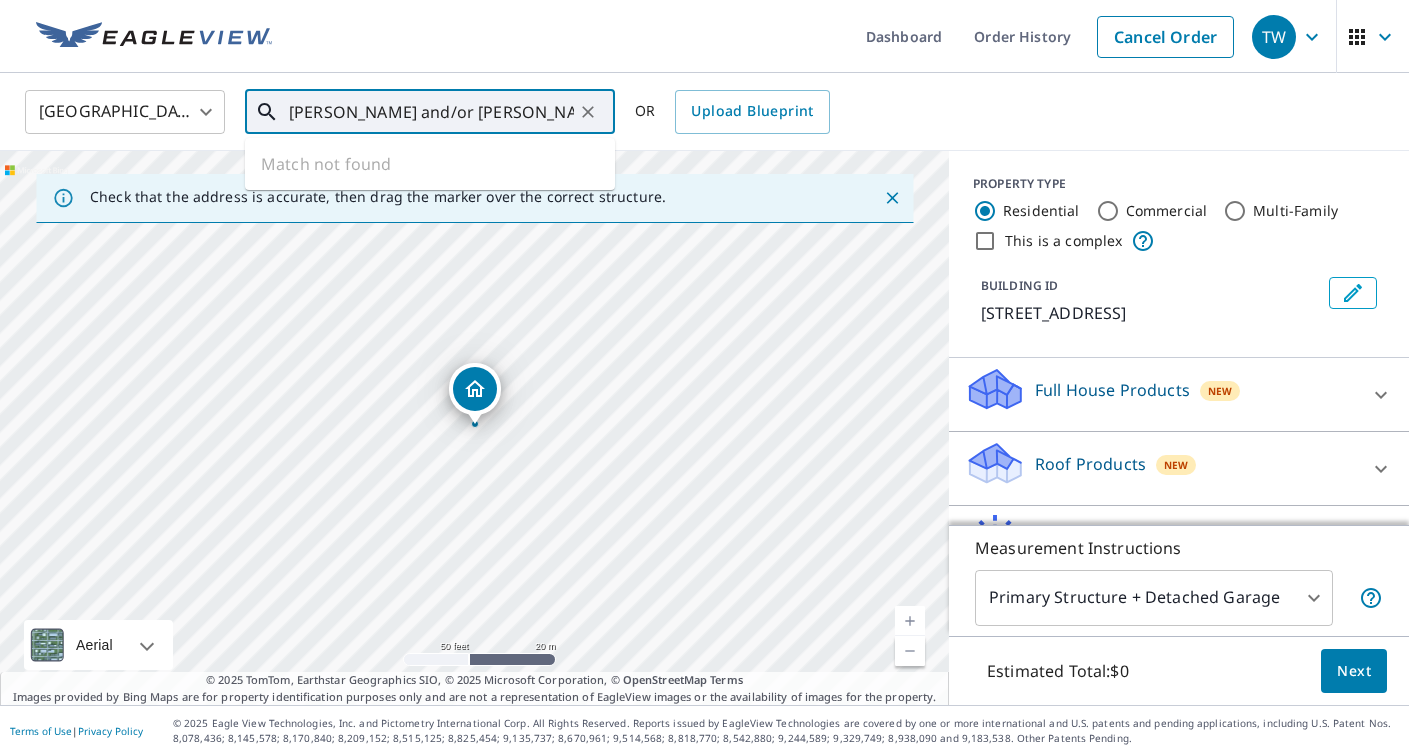 type on "[STREET_ADDRESS]" 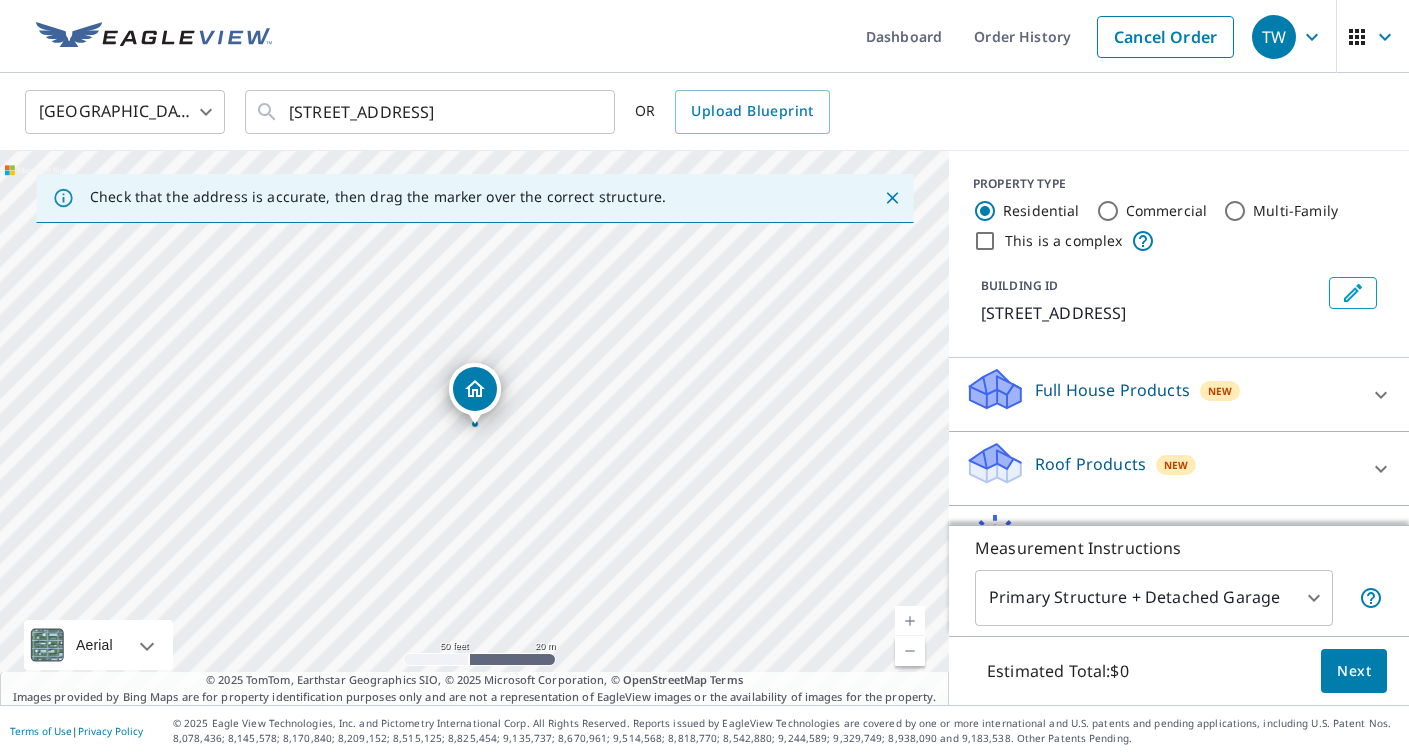 click on "Dashboard Order History Cancel Order" at bounding box center (764, 36) 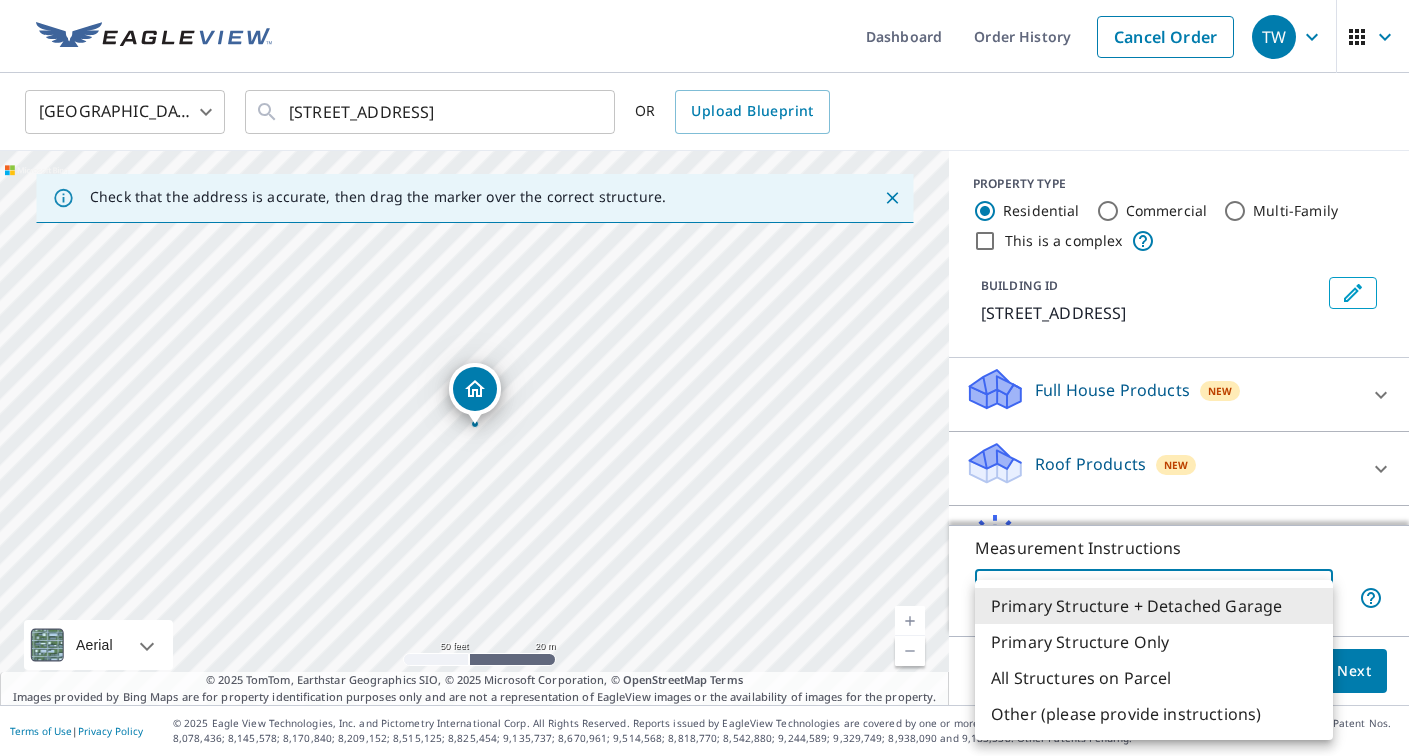 click on "Primary Structure Only" at bounding box center (1154, 642) 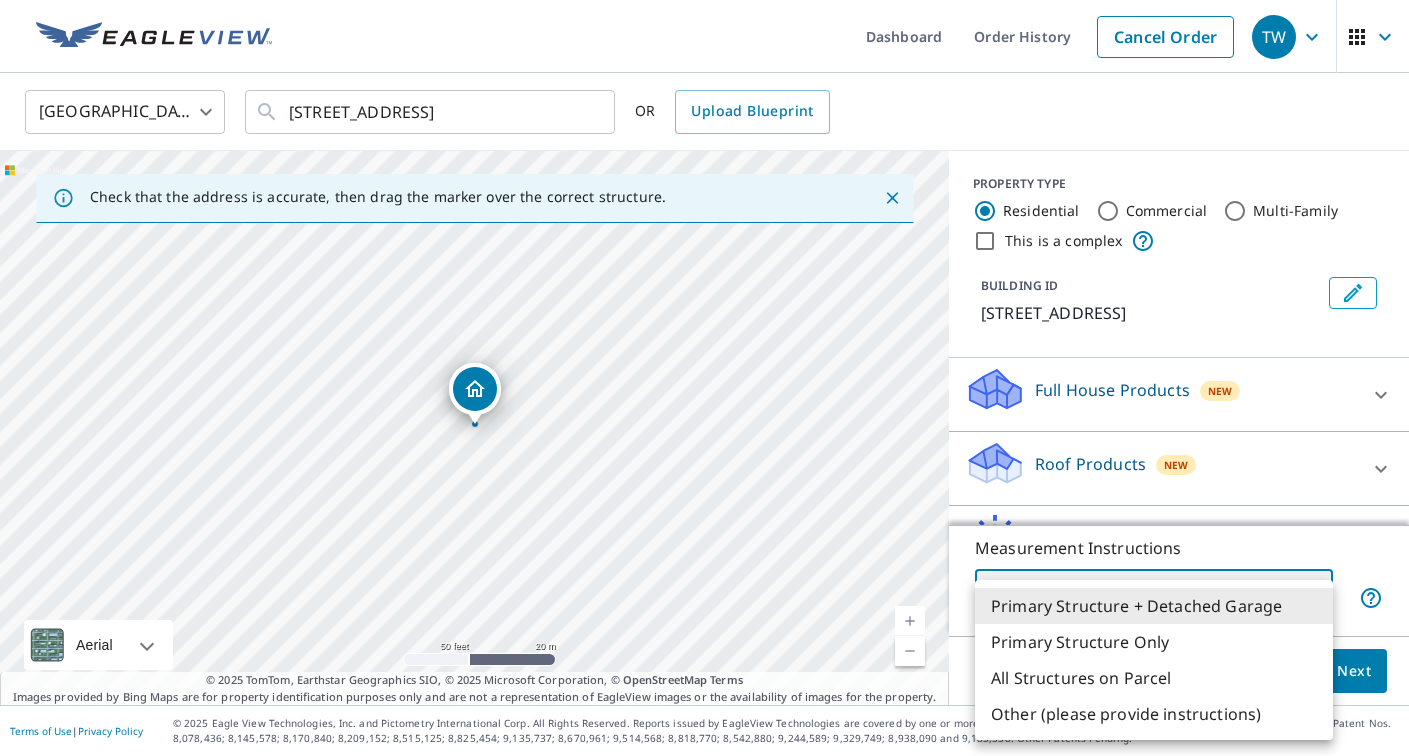 type on "2" 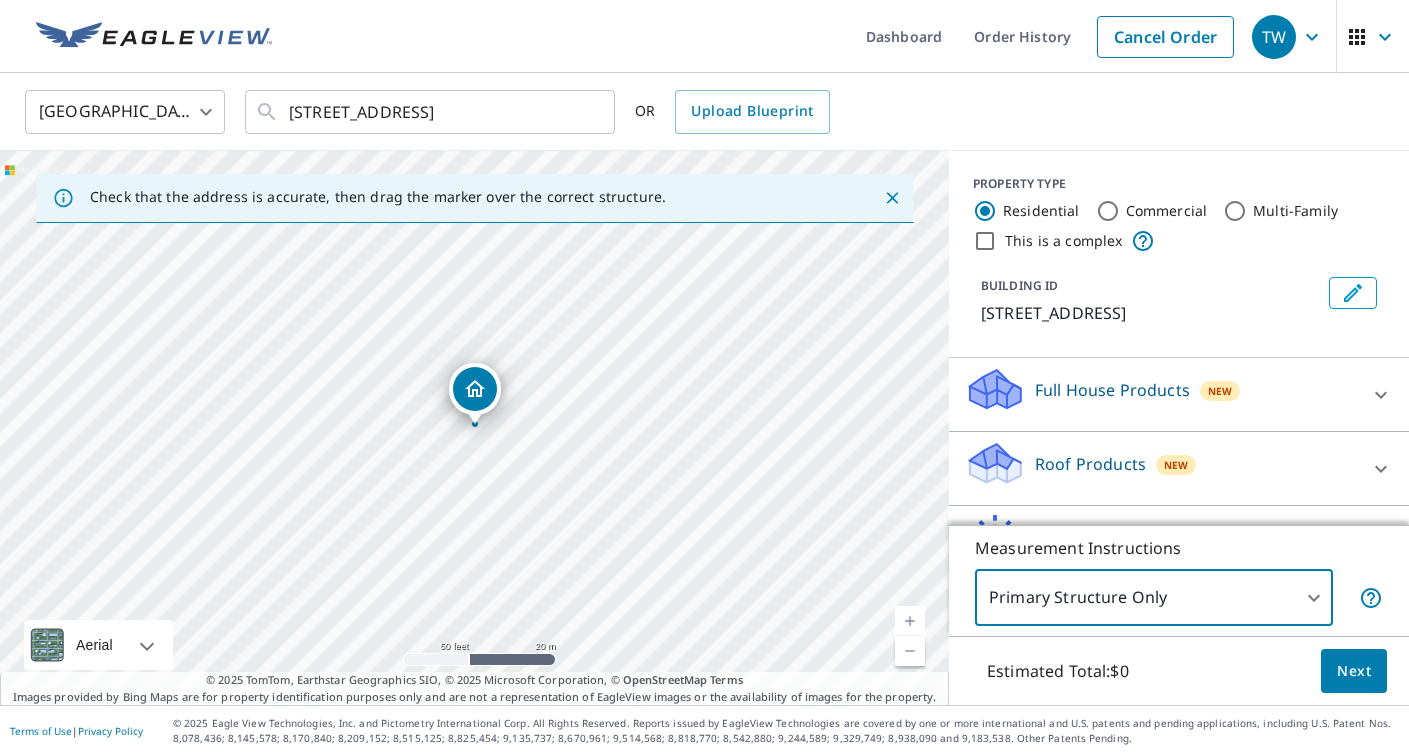 click on "Next" at bounding box center [1354, 671] 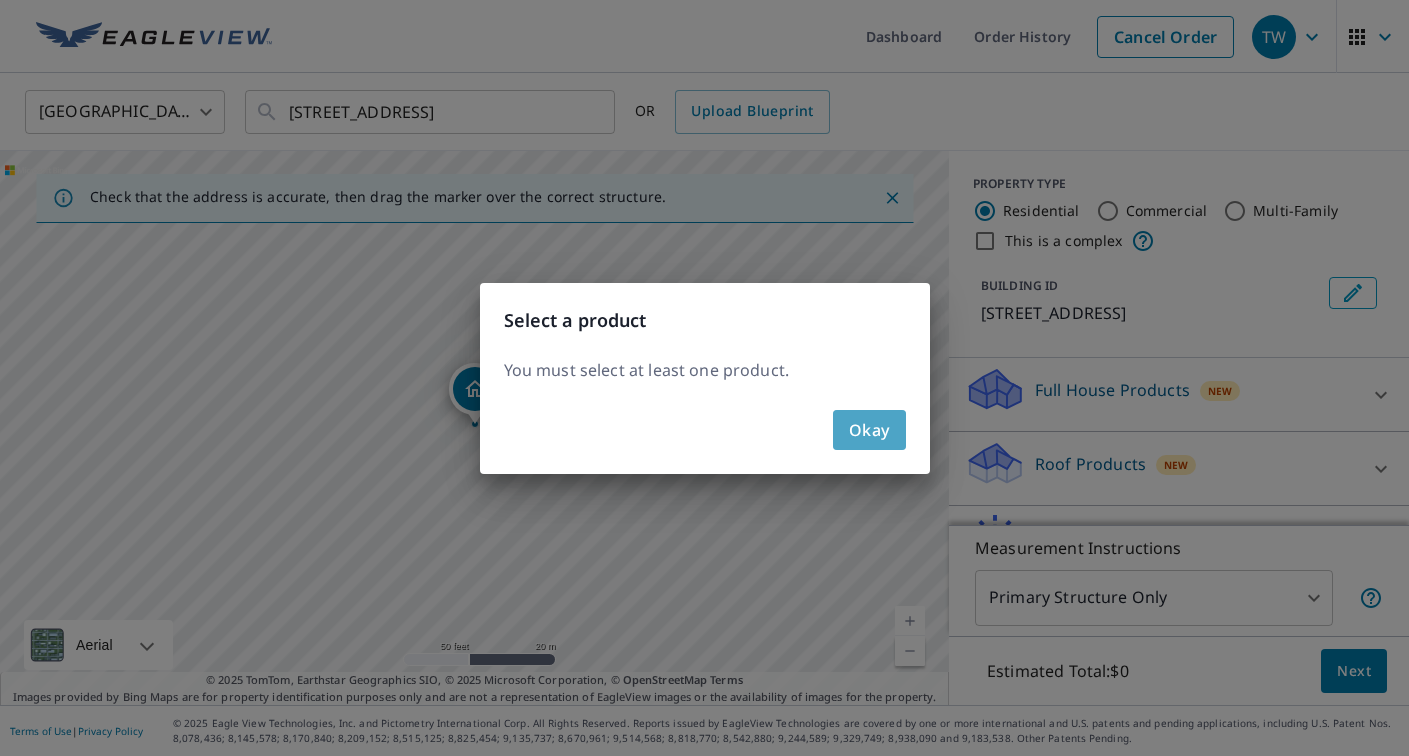 click on "Okay" at bounding box center (869, 430) 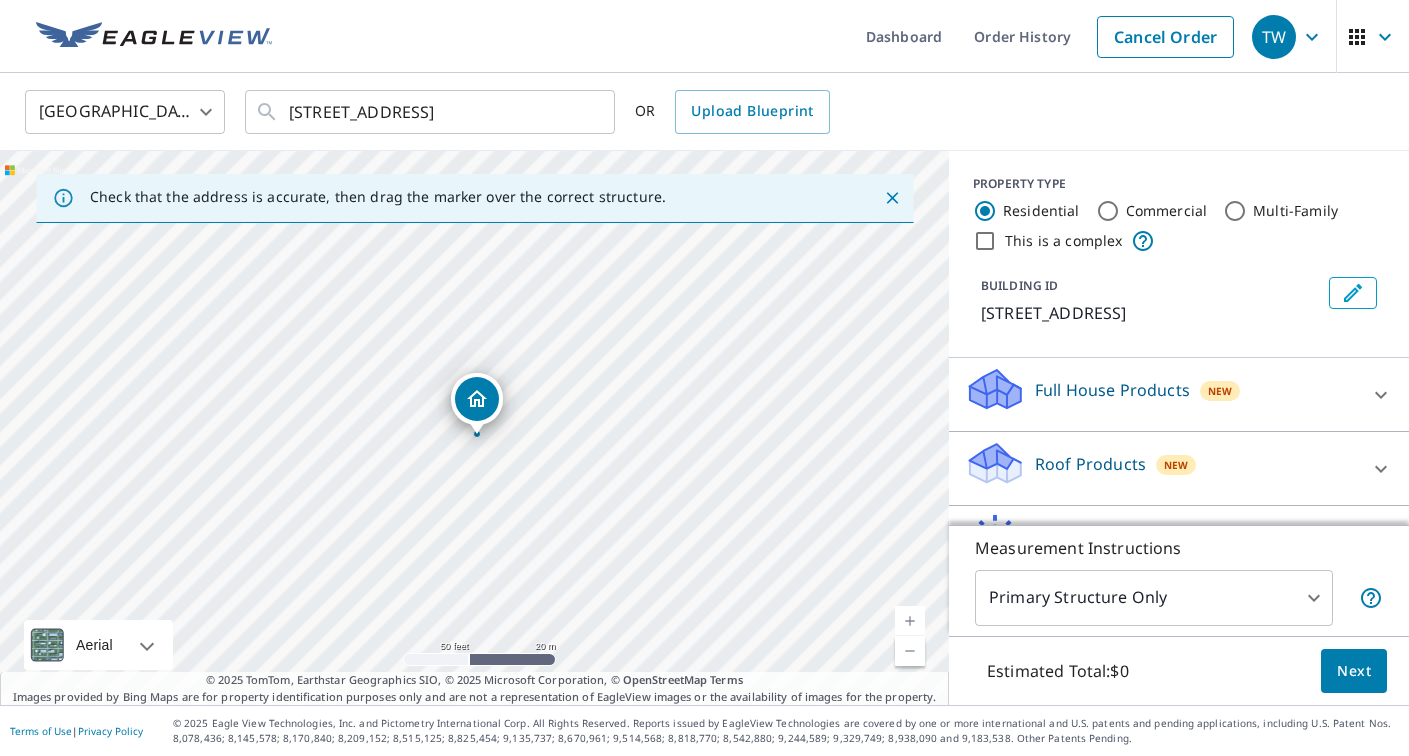 drag, startPoint x: 471, startPoint y: 391, endPoint x: 473, endPoint y: 401, distance: 10.198039 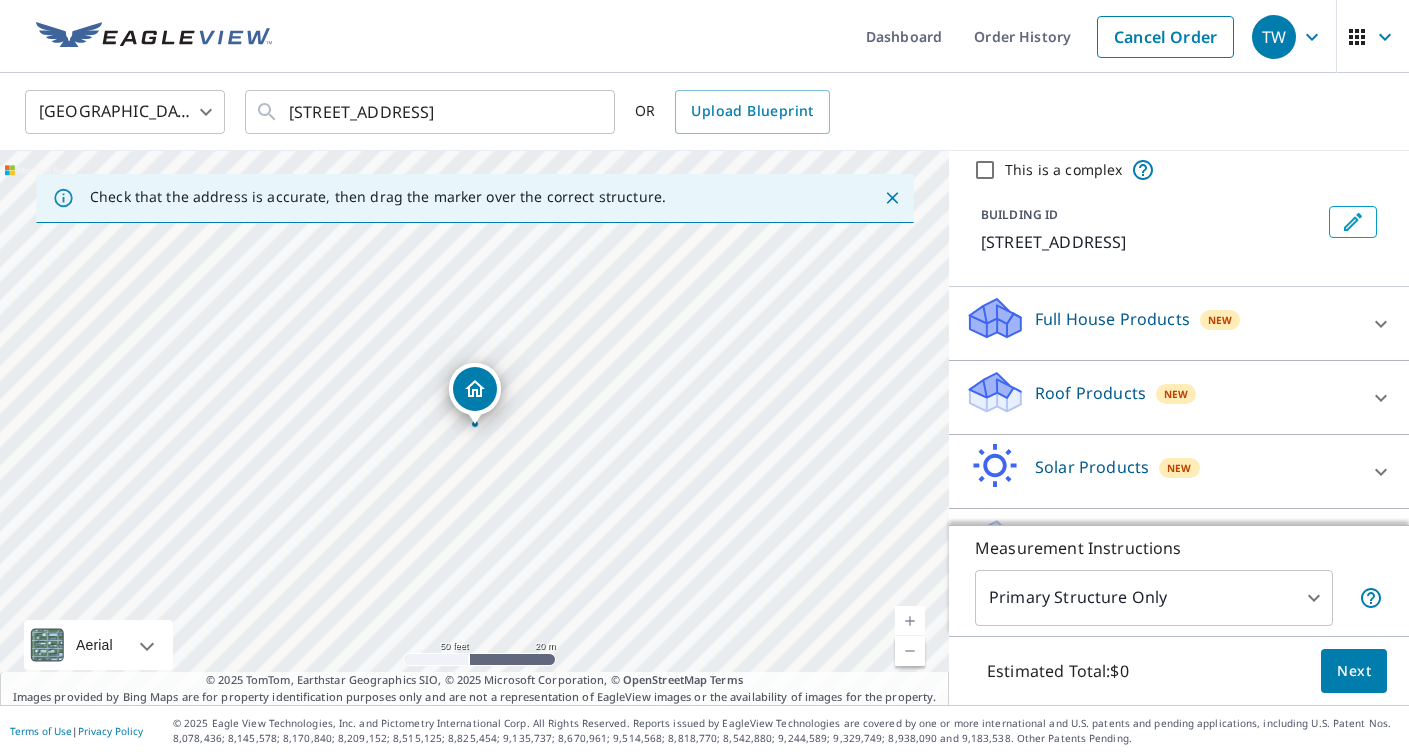 scroll, scrollTop: 76, scrollLeft: 0, axis: vertical 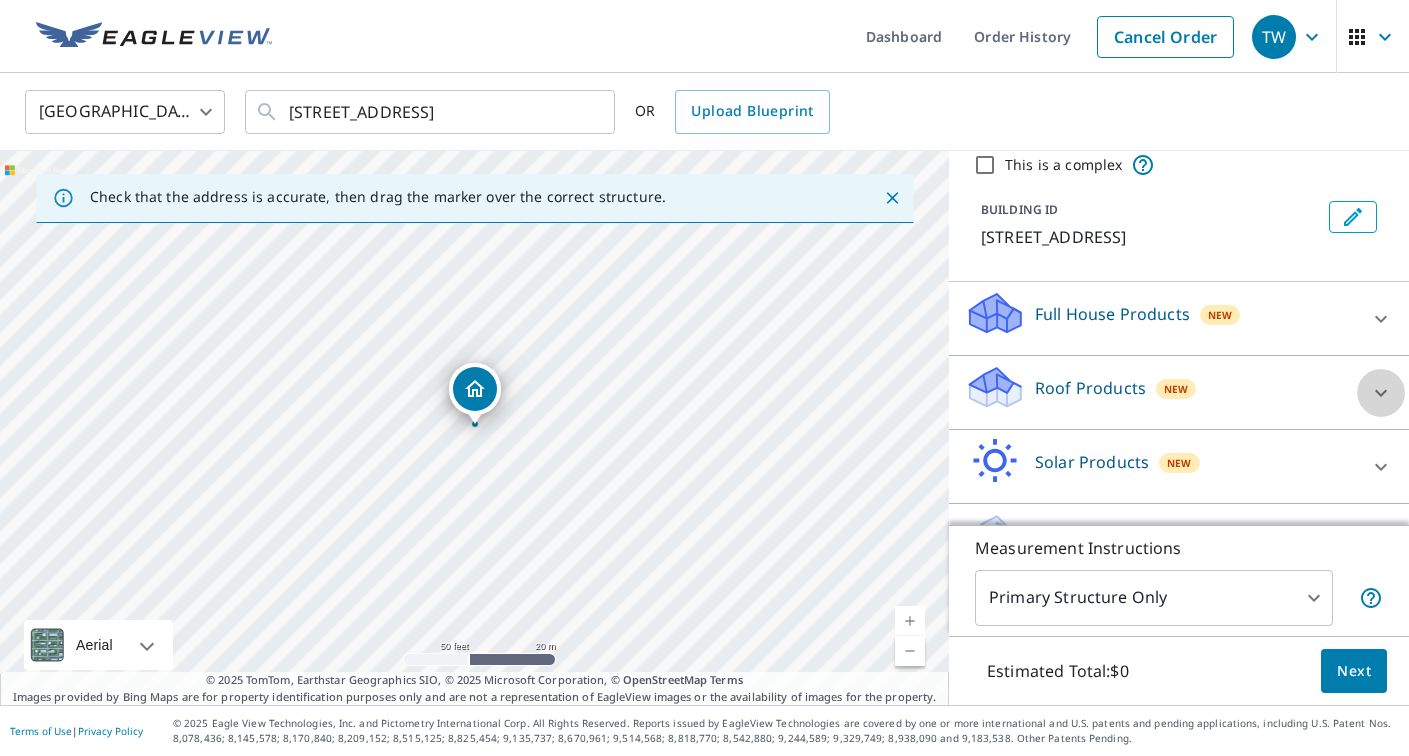 click 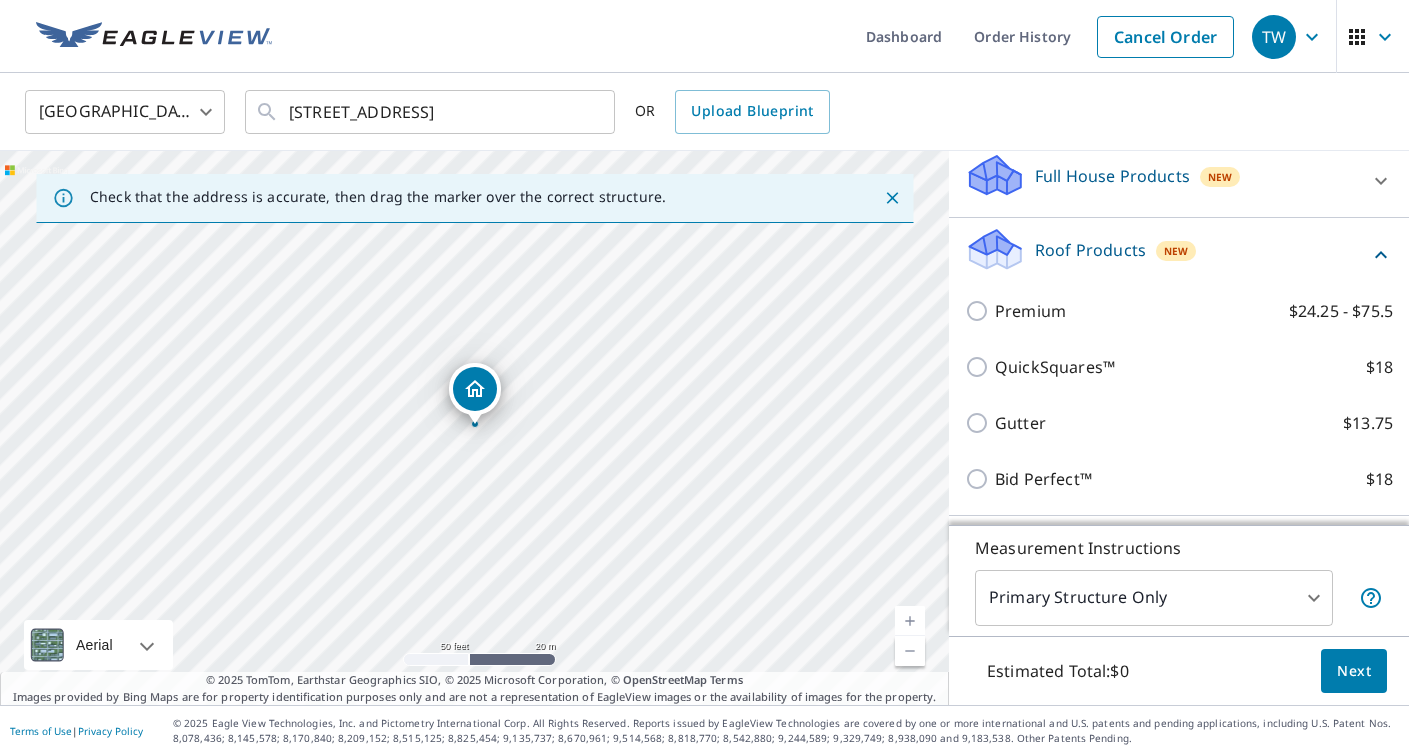scroll, scrollTop: 220, scrollLeft: 0, axis: vertical 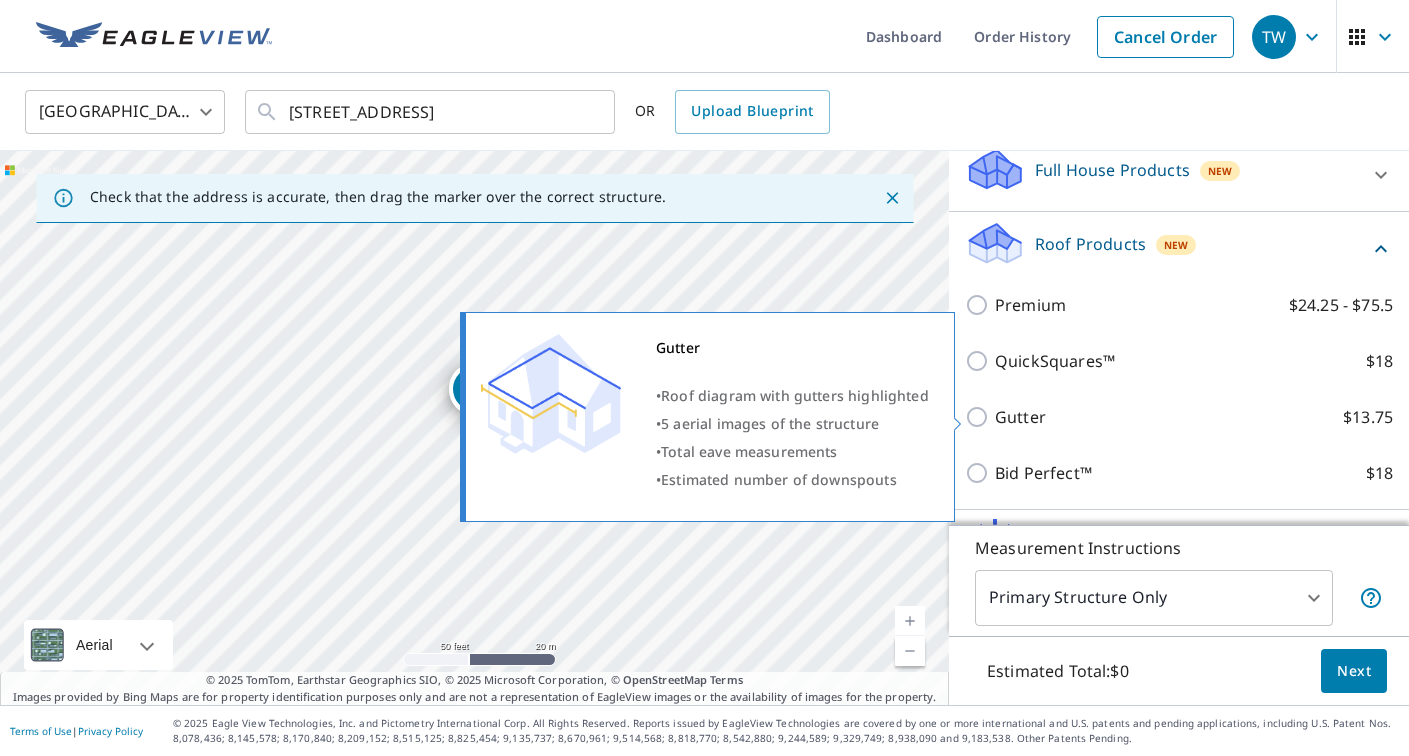 click on "Gutter" at bounding box center [1020, 417] 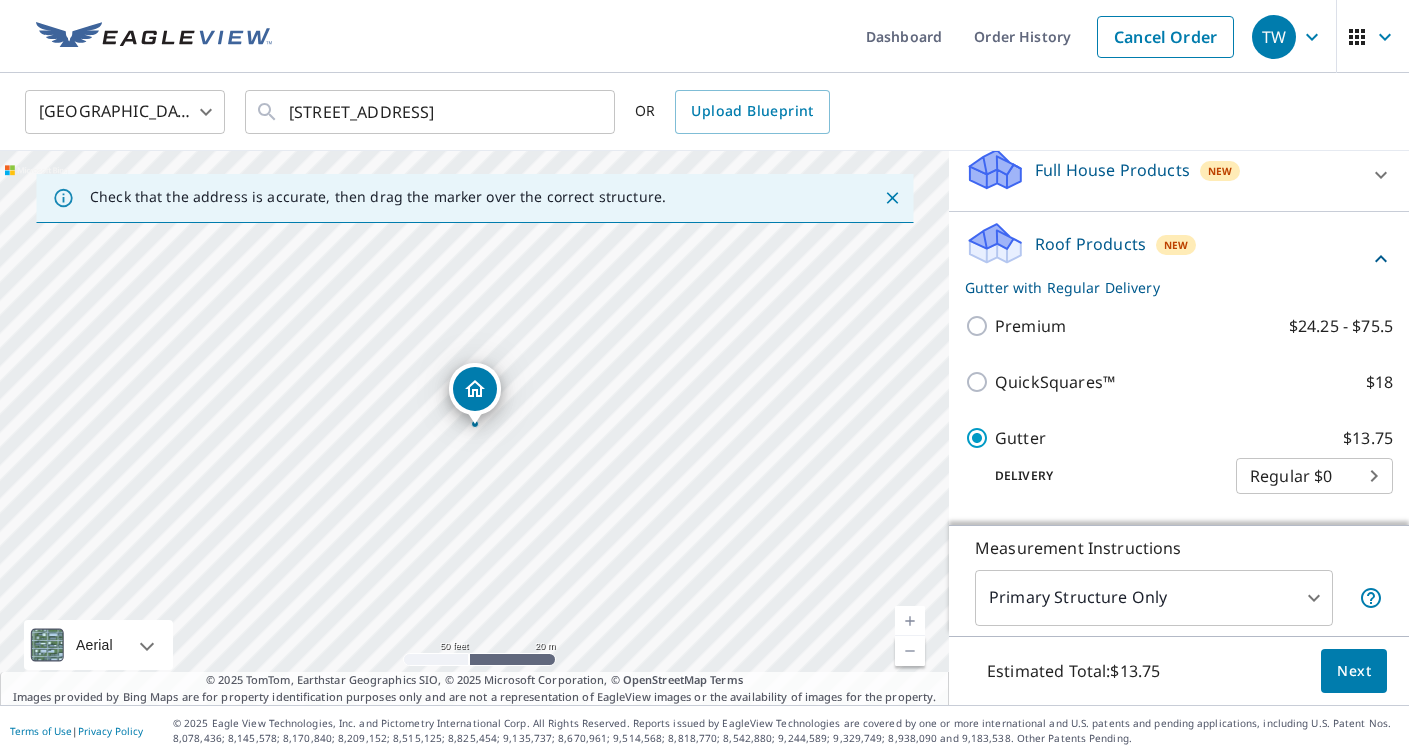click on "Next" at bounding box center [1354, 671] 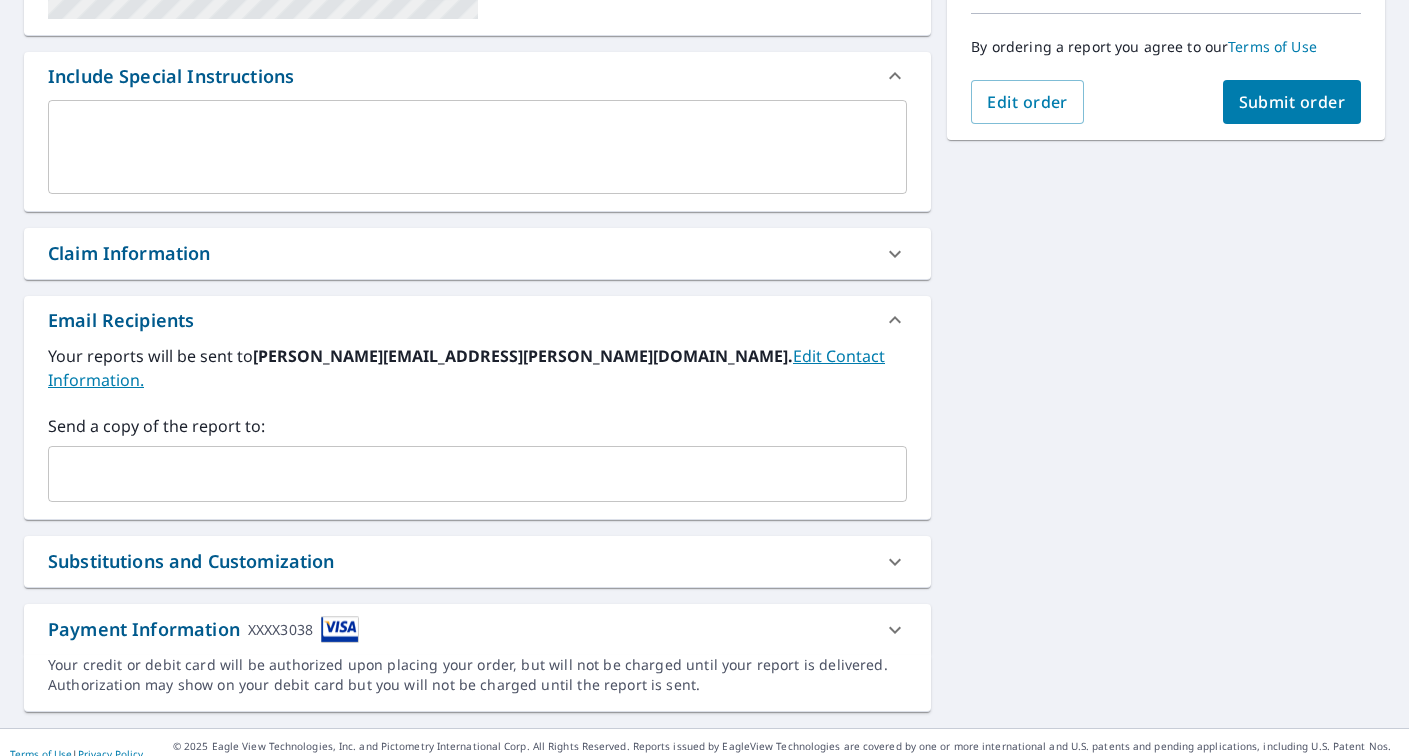 scroll, scrollTop: 497, scrollLeft: 0, axis: vertical 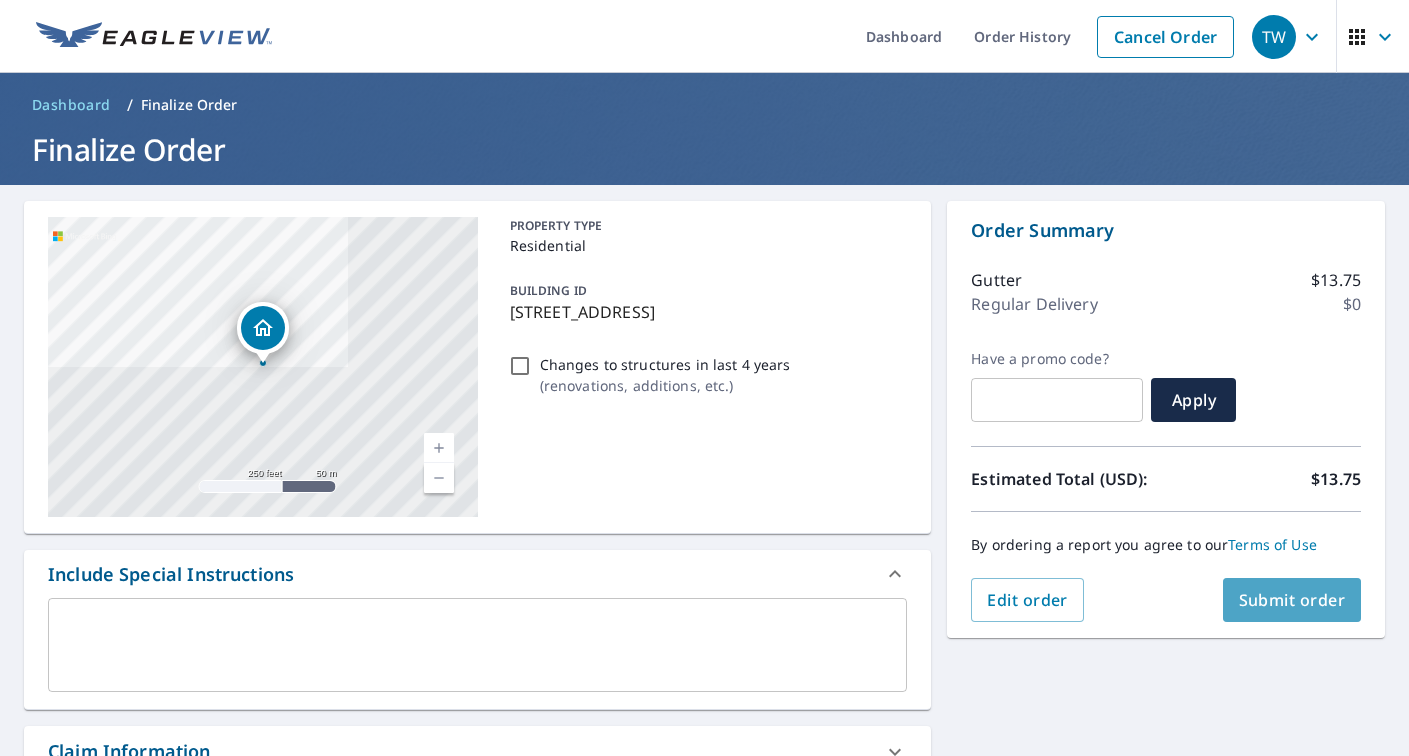 click on "Submit order" at bounding box center (1292, 600) 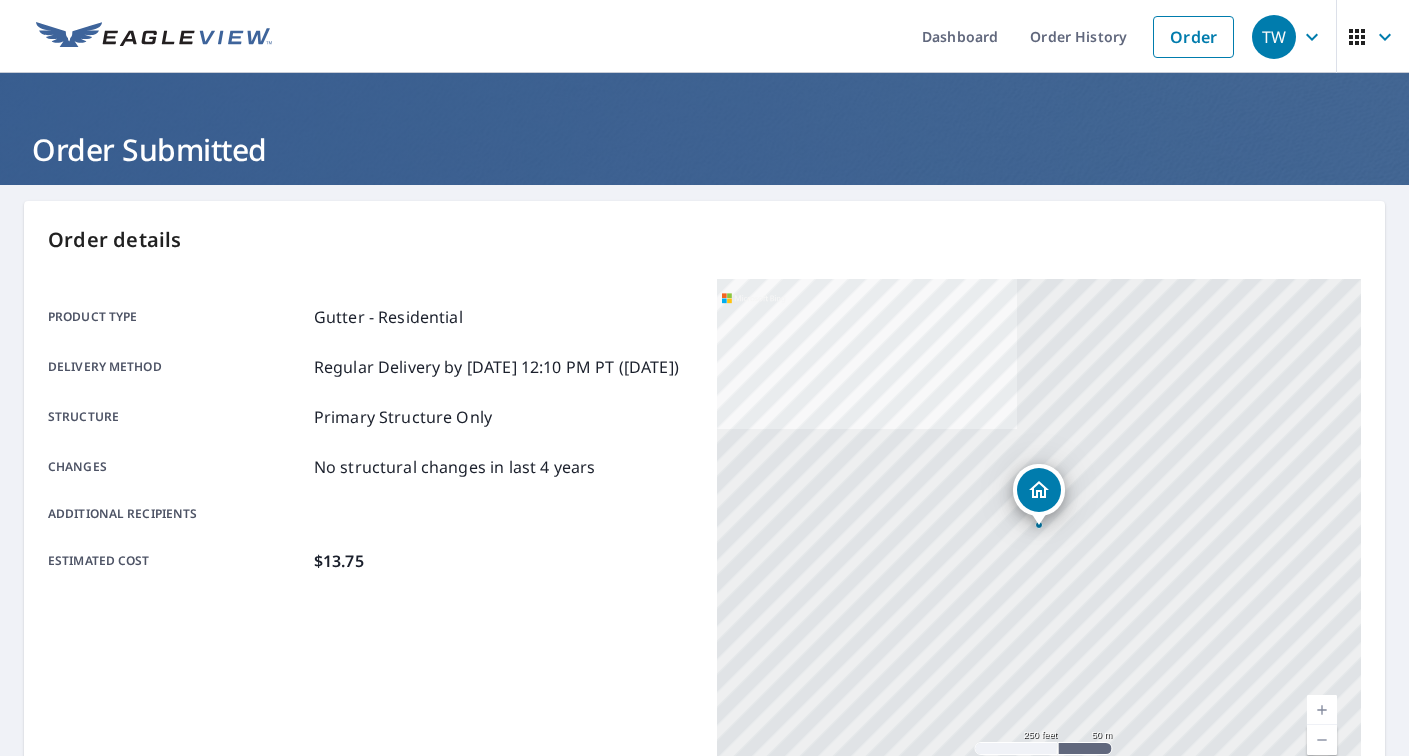 scroll, scrollTop: 0, scrollLeft: 0, axis: both 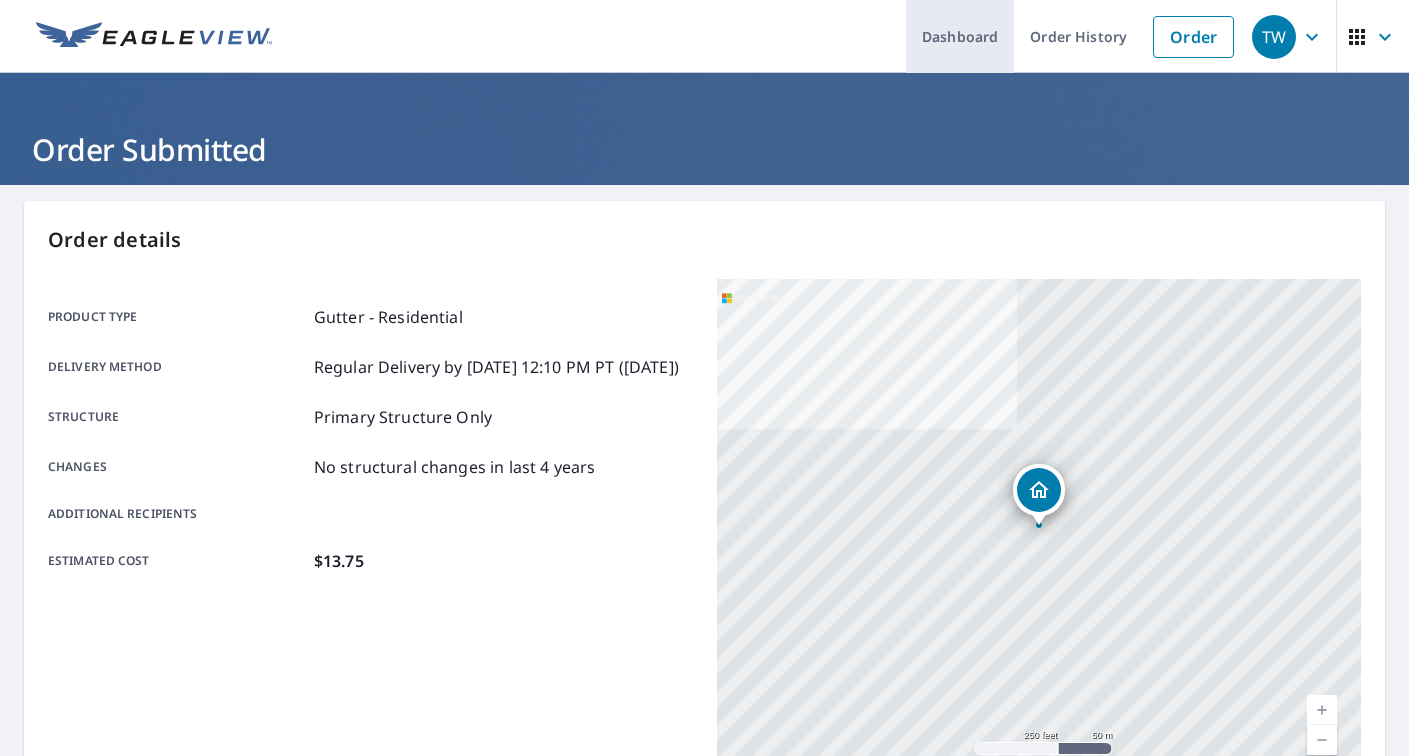 click on "Dashboard" at bounding box center (960, 36) 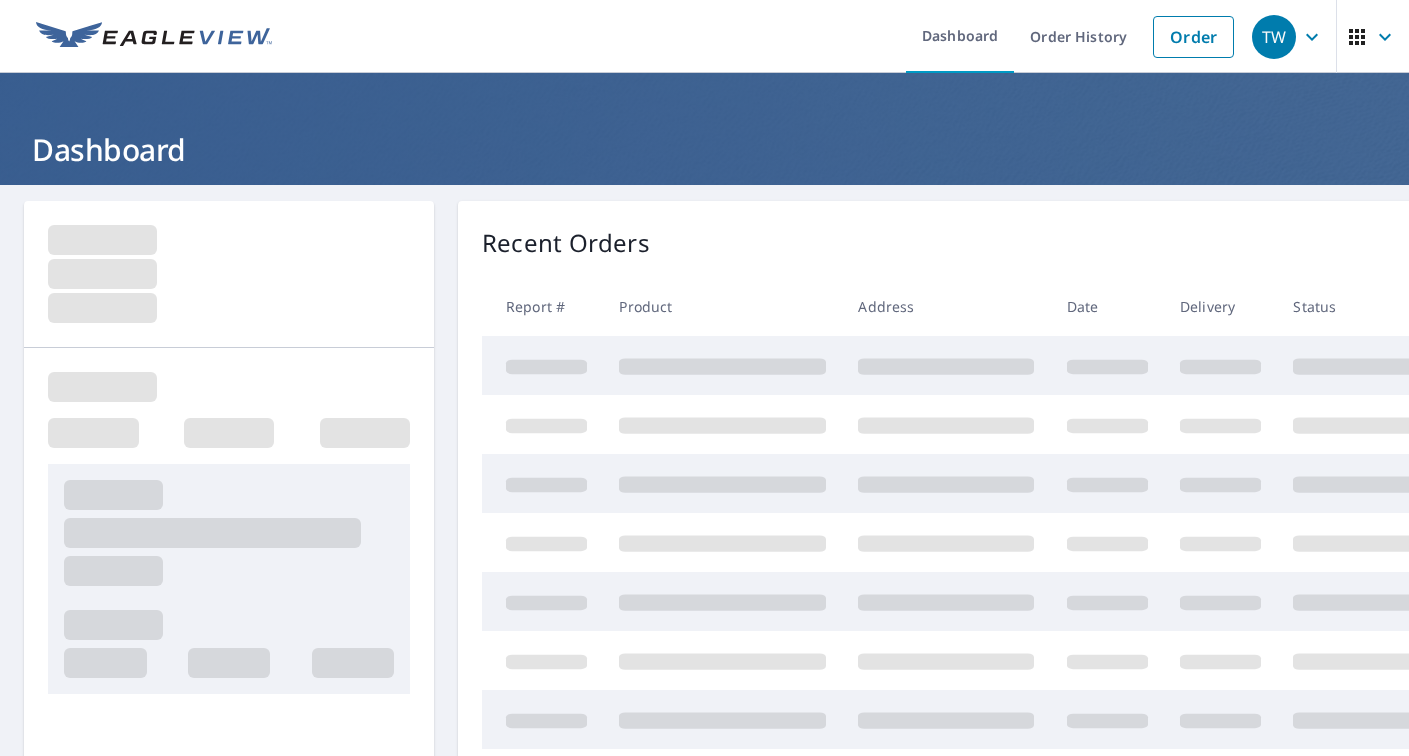 scroll, scrollTop: 0, scrollLeft: 0, axis: both 